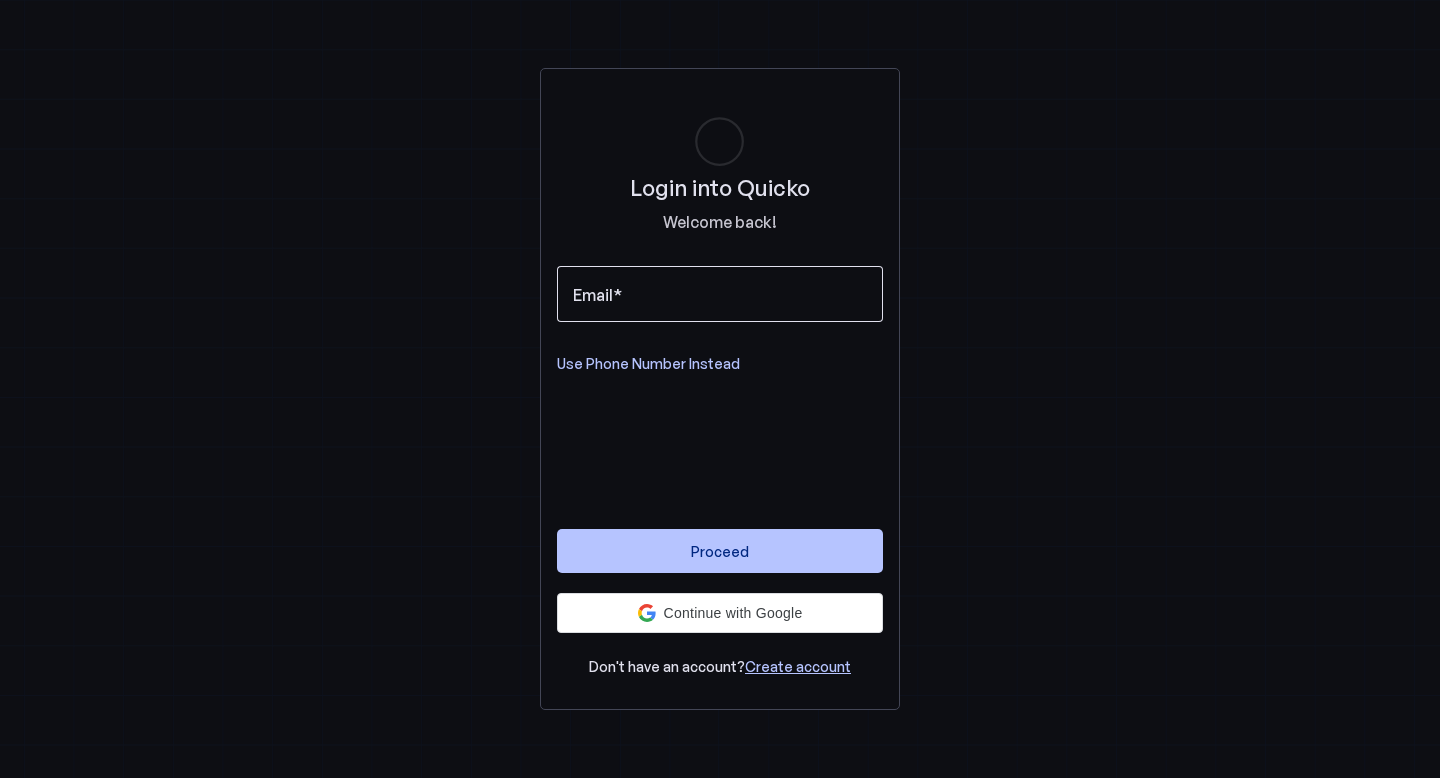 scroll, scrollTop: 0, scrollLeft: 0, axis: both 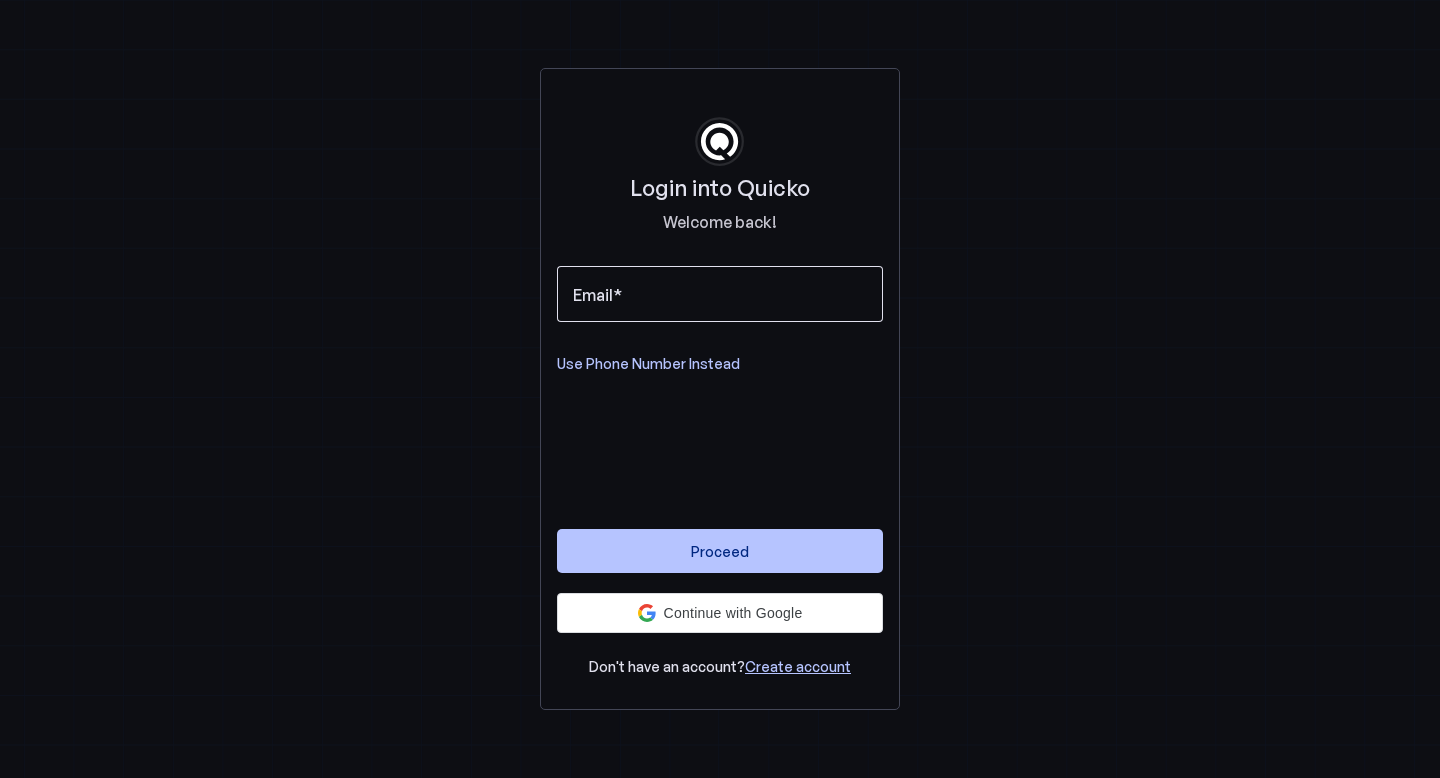 click on "Email" at bounding box center [720, 294] 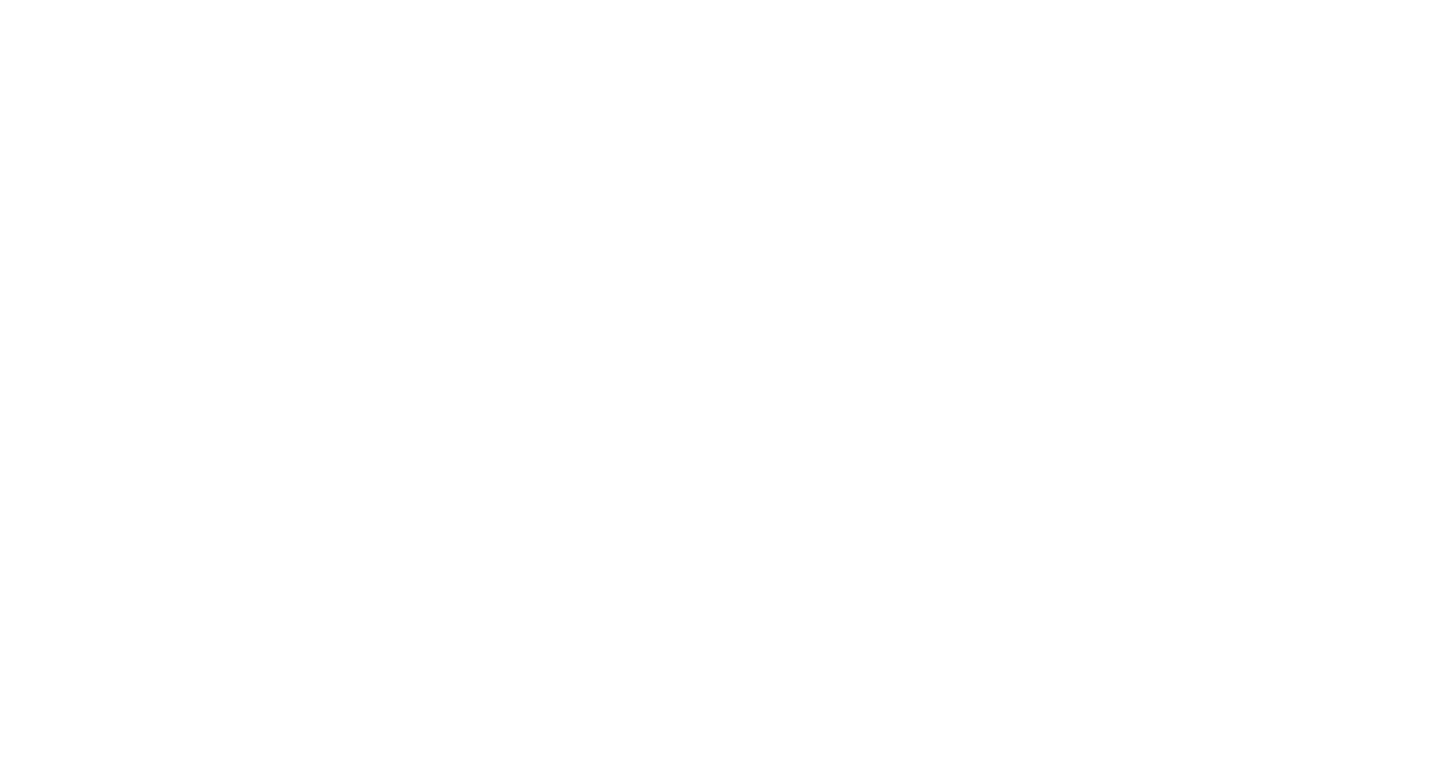 scroll, scrollTop: 0, scrollLeft: 0, axis: both 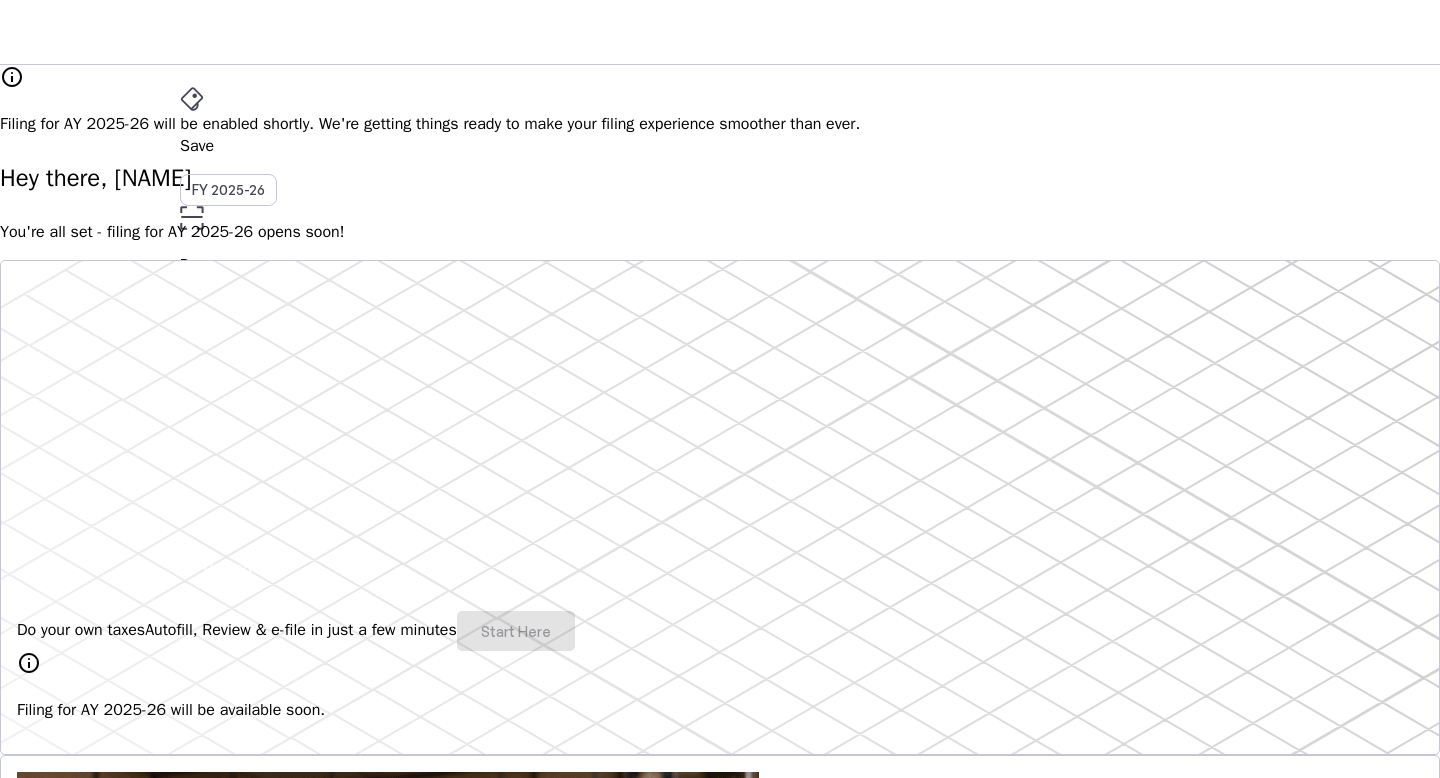 click on "More" at bounding box center [720, 440] 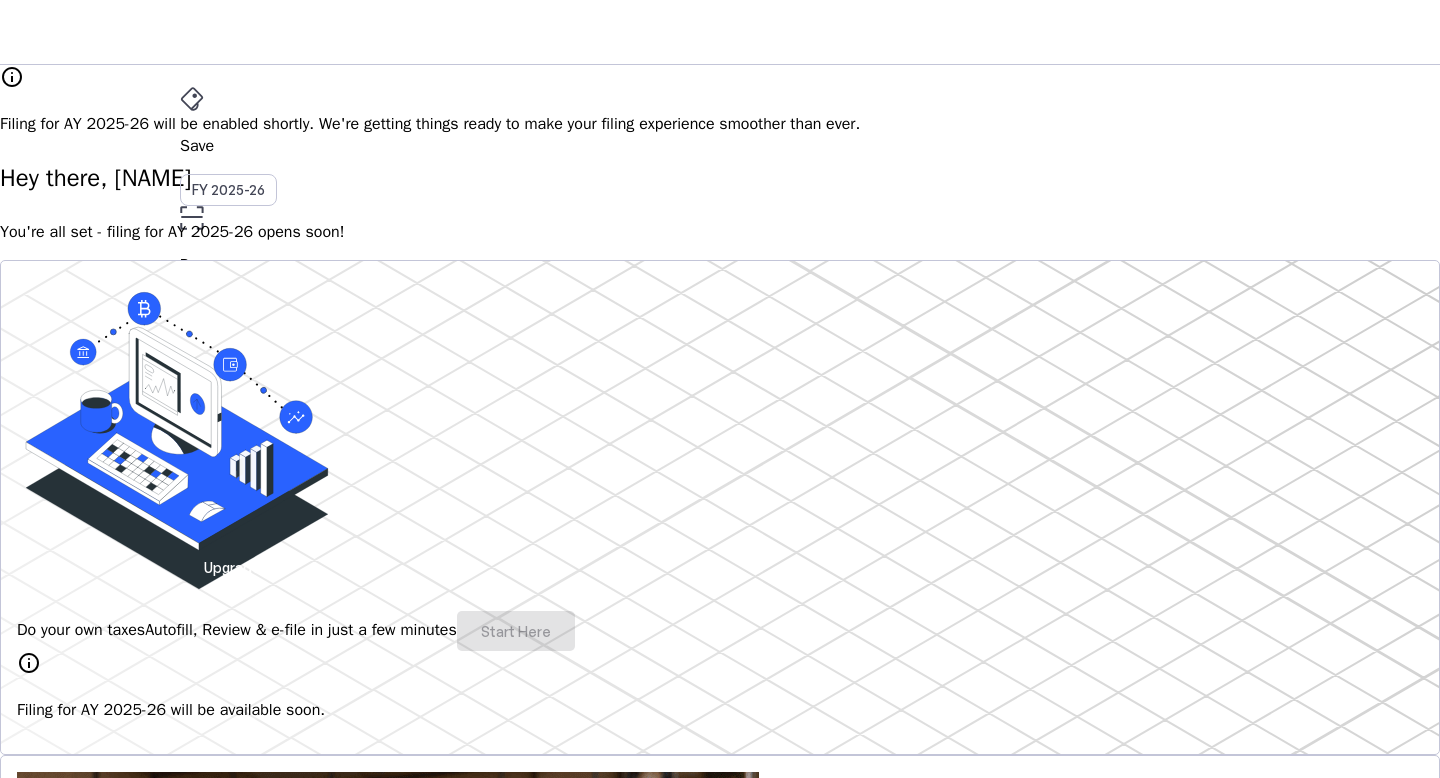 click on "Investments Beta" at bounding box center [140, 3408] 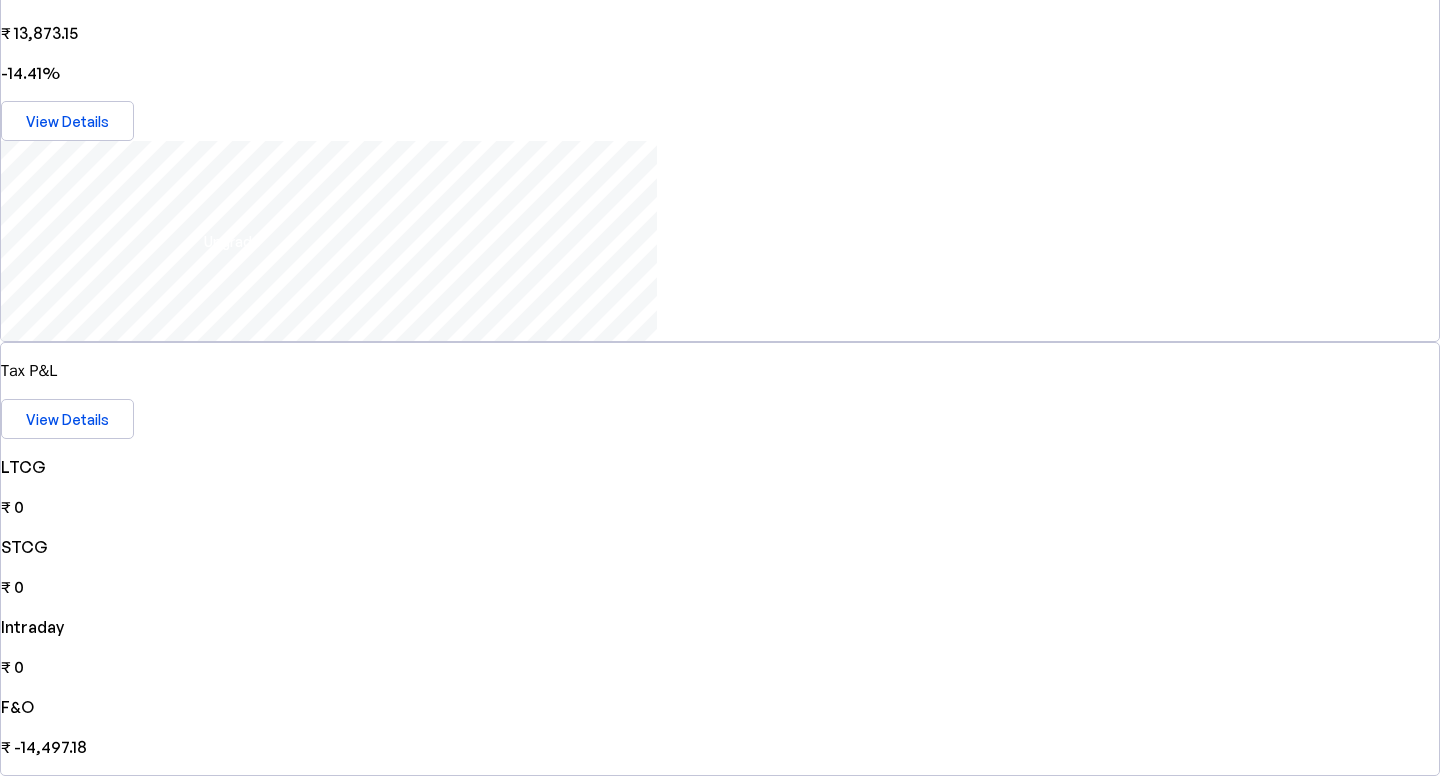 scroll, scrollTop: 325, scrollLeft: 0, axis: vertical 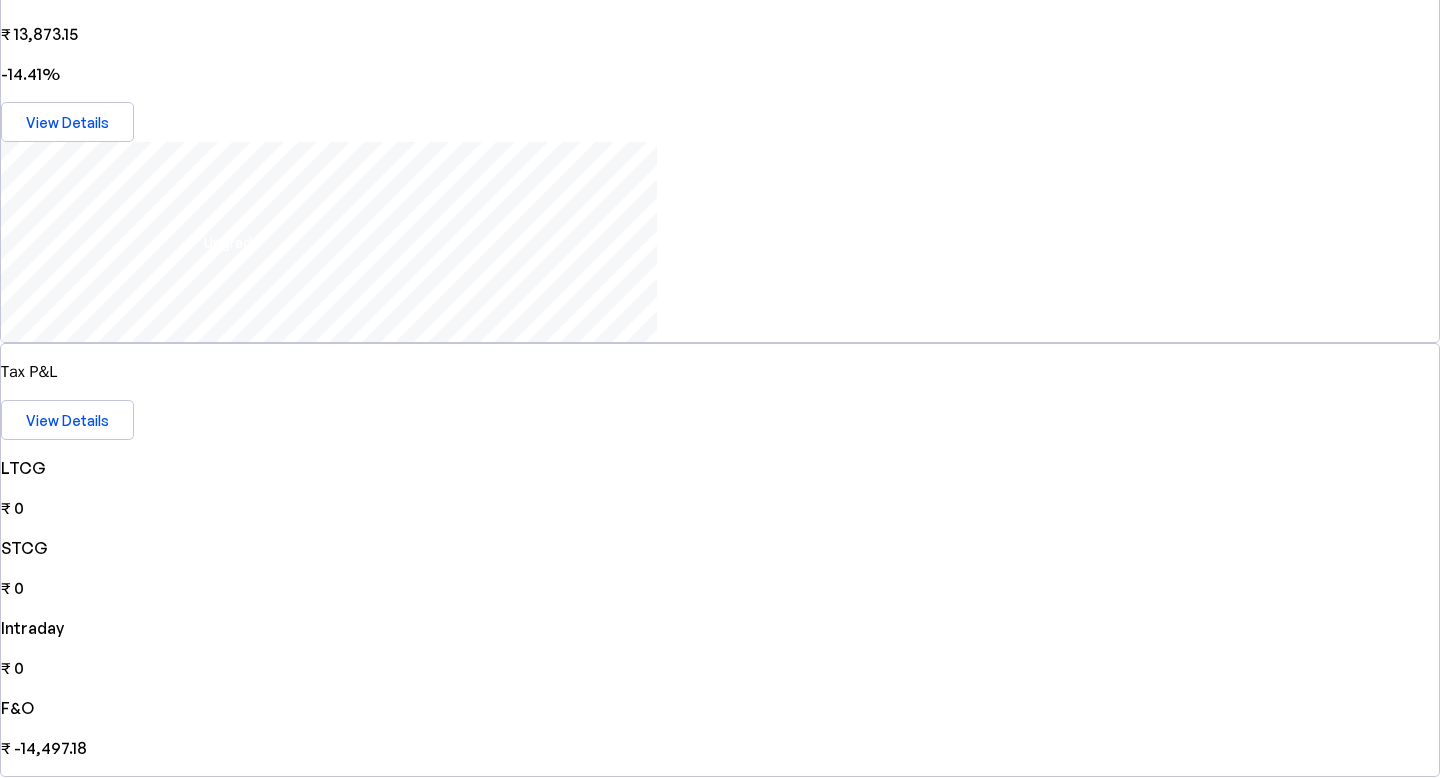 click on "Connect Account" at bounding box center (729, 2188) 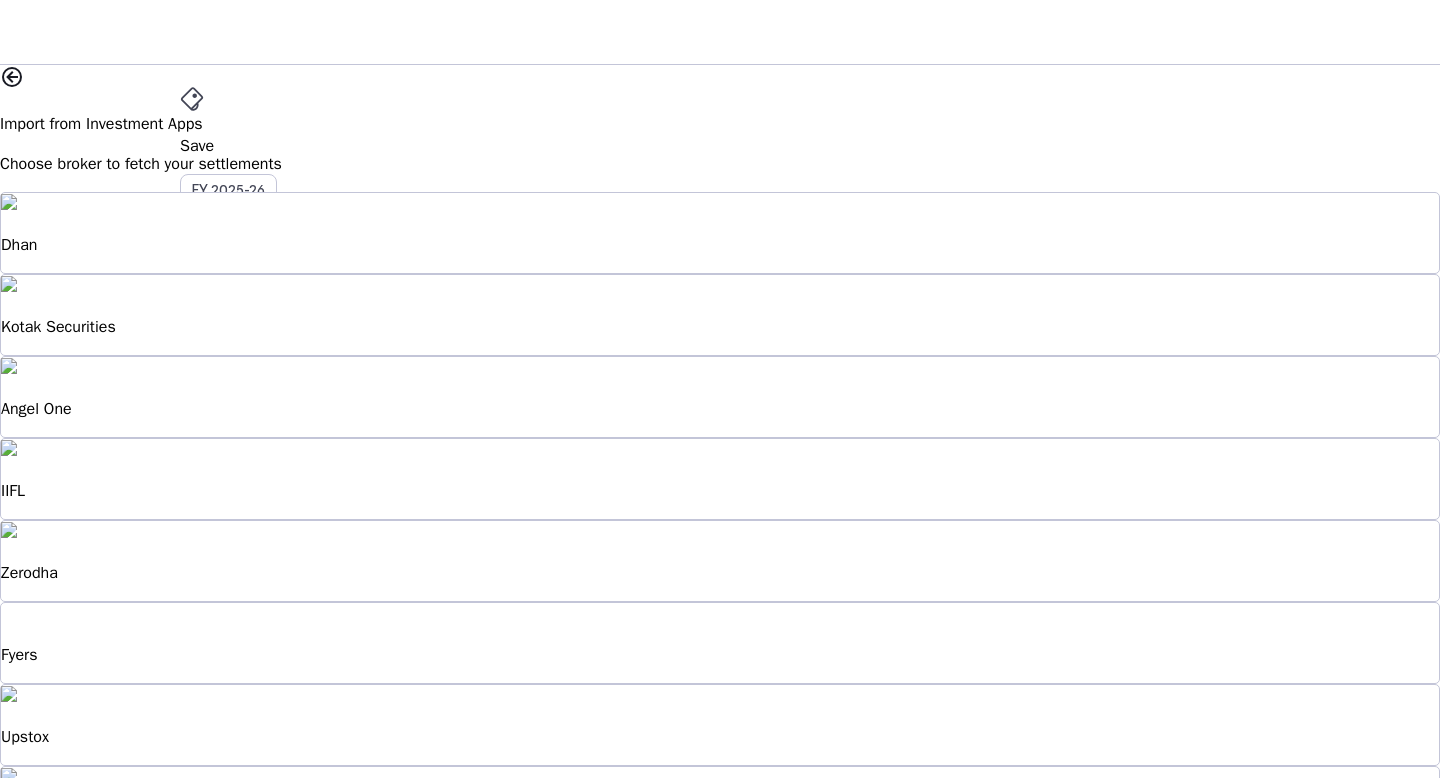 click on "Groww" at bounding box center [720, 889] 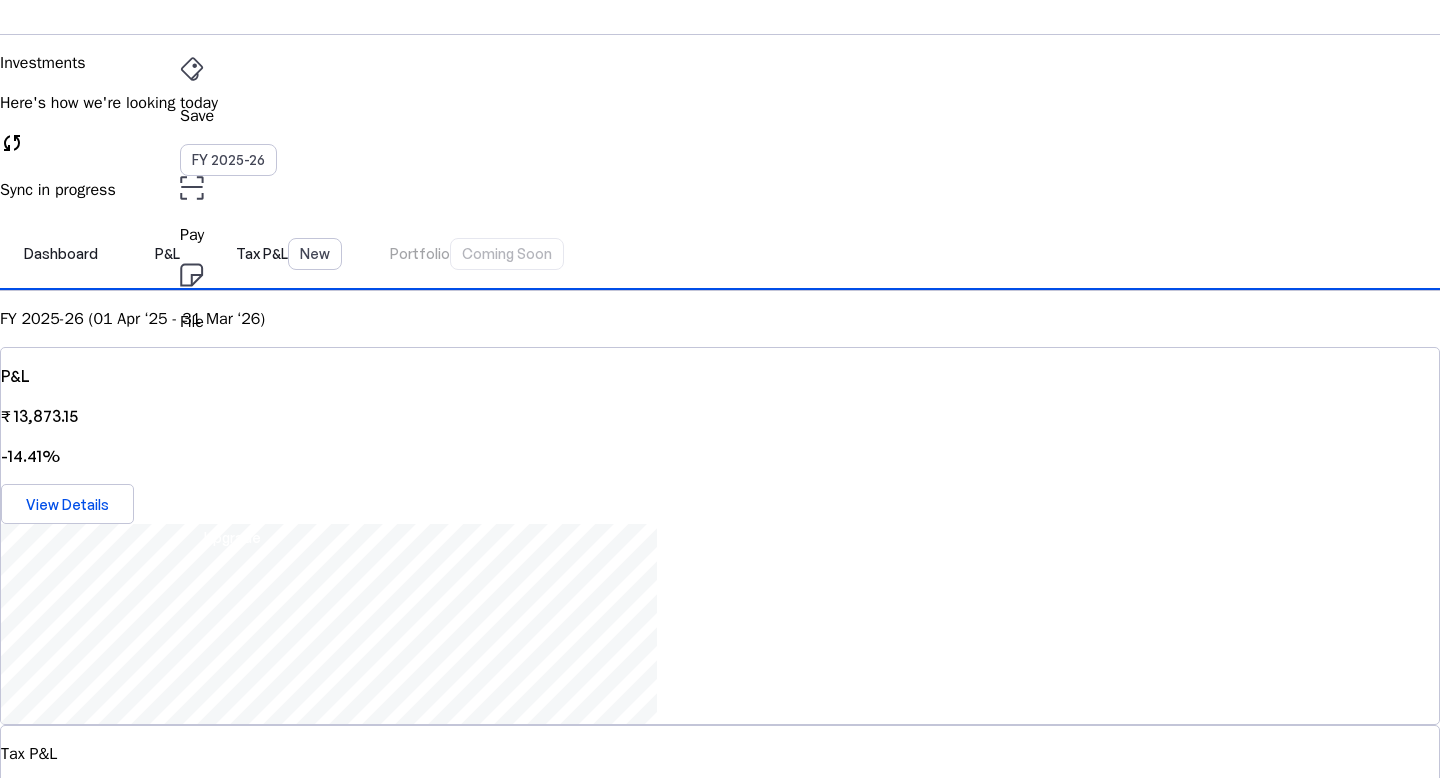 scroll, scrollTop: 0, scrollLeft: 0, axis: both 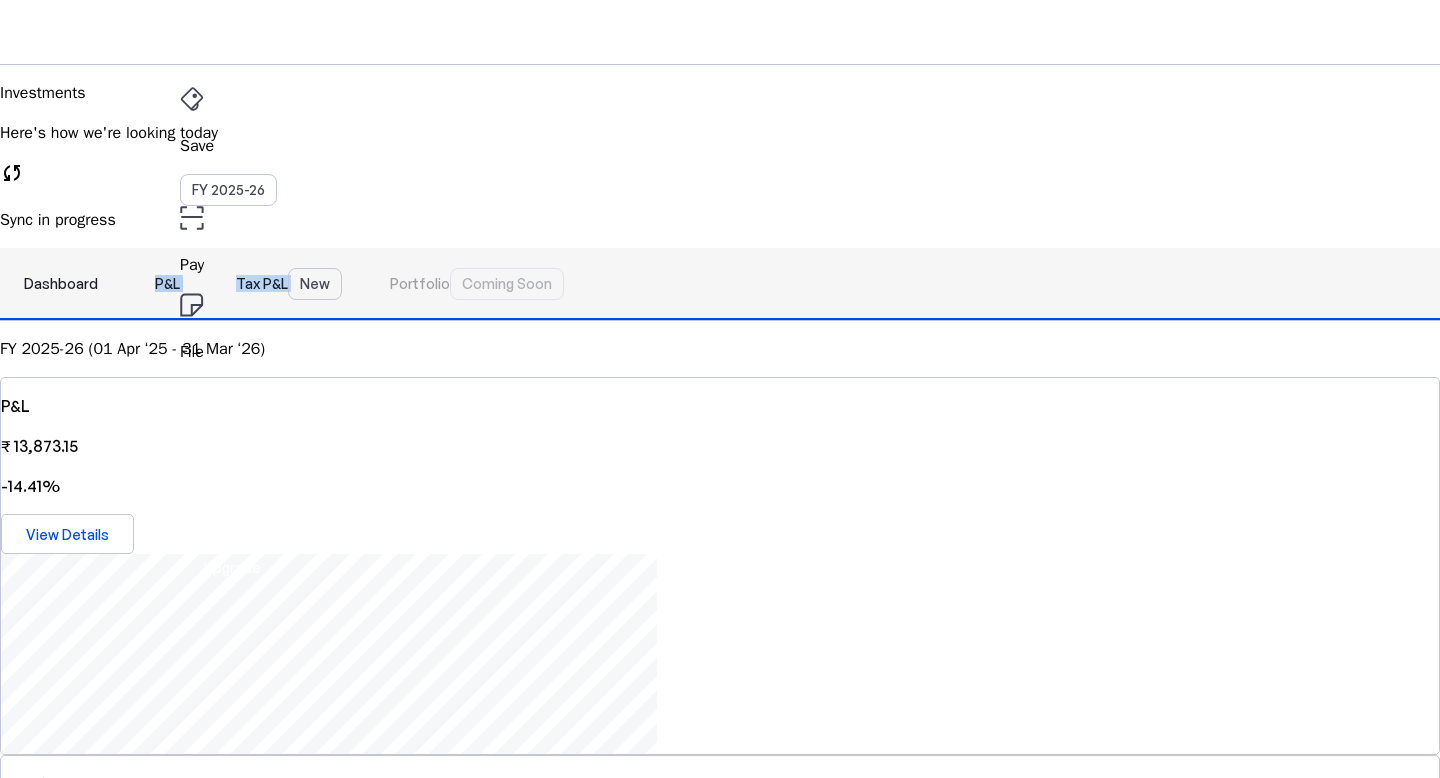 drag, startPoint x: 378, startPoint y: 255, endPoint x: 498, endPoint y: 268, distance: 120.70211 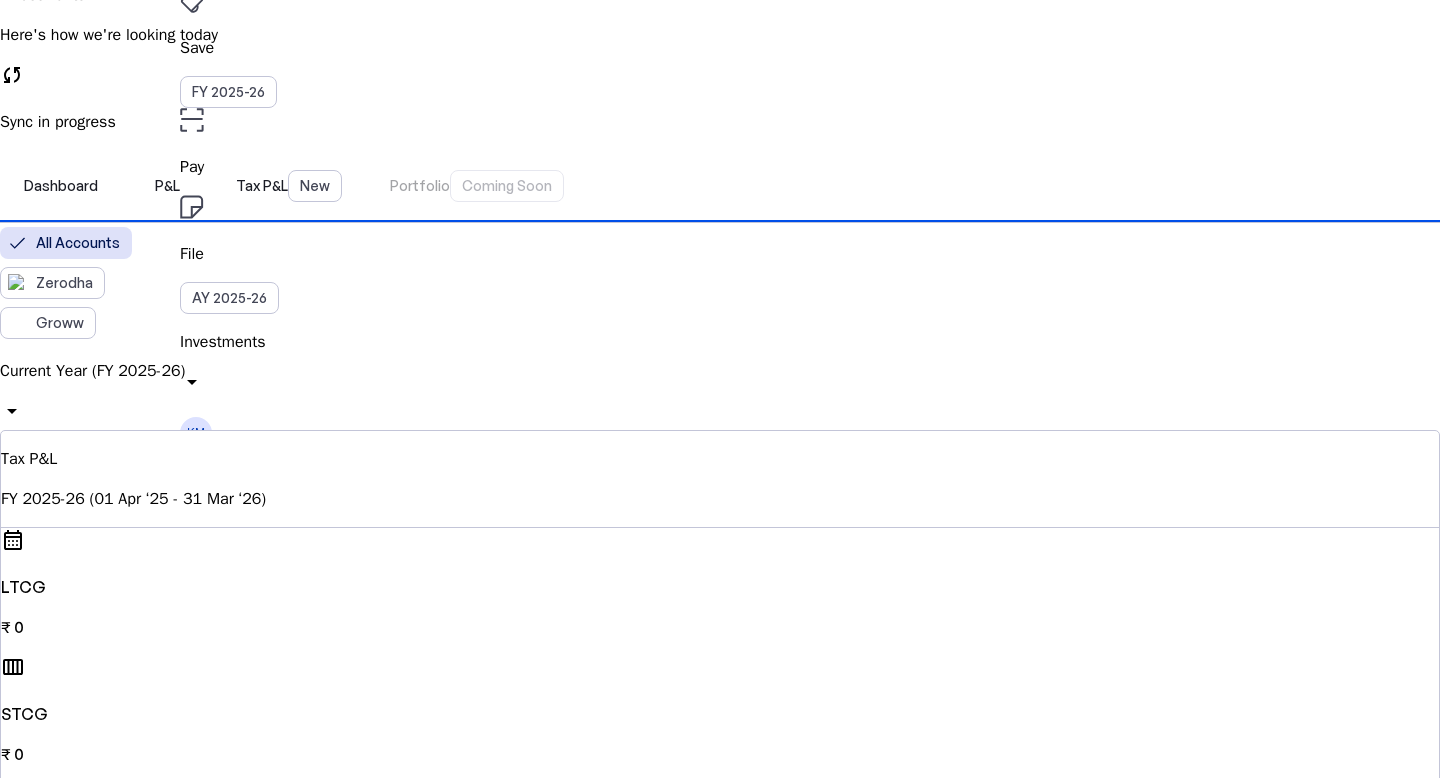 scroll, scrollTop: 125, scrollLeft: 0, axis: vertical 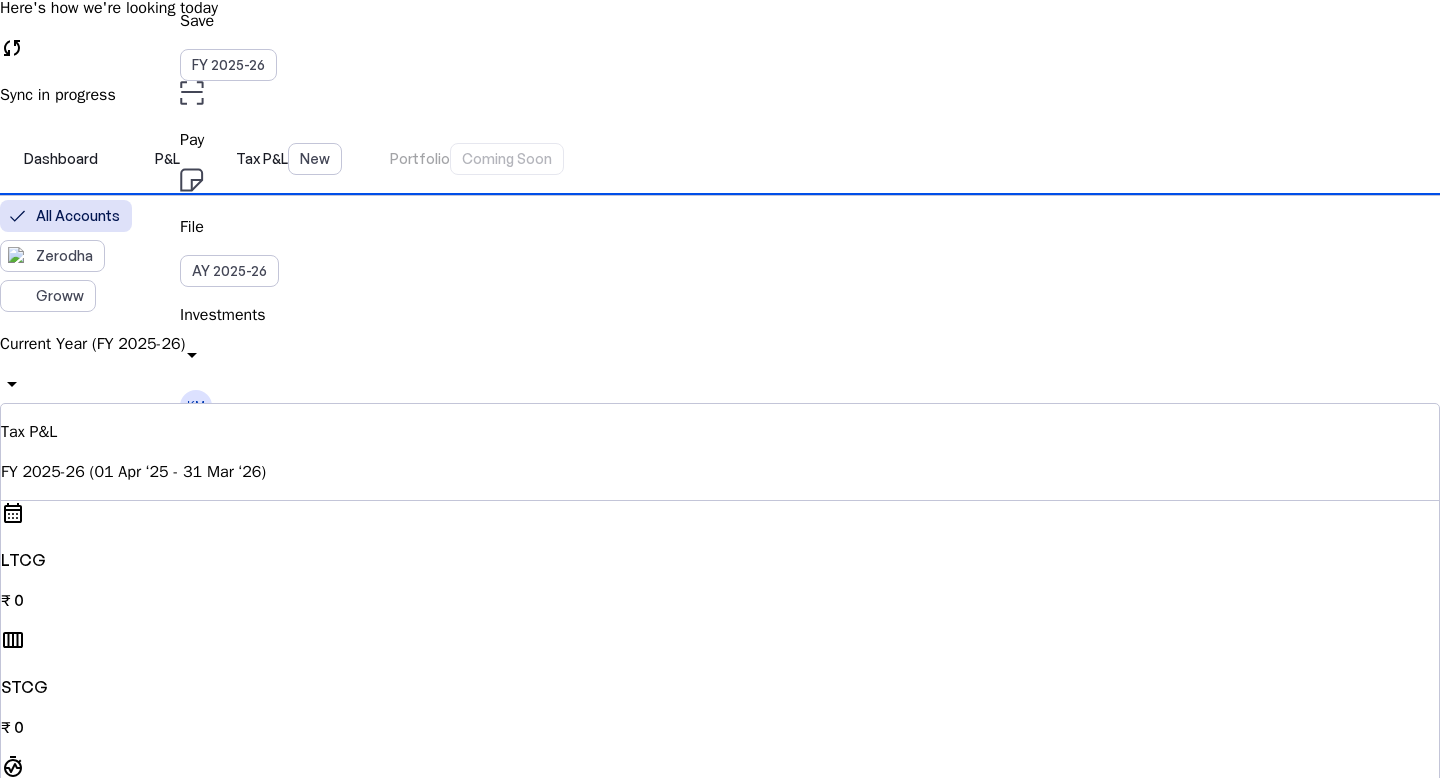 click on "Current Year (FY 2025-26)" at bounding box center [720, 344] 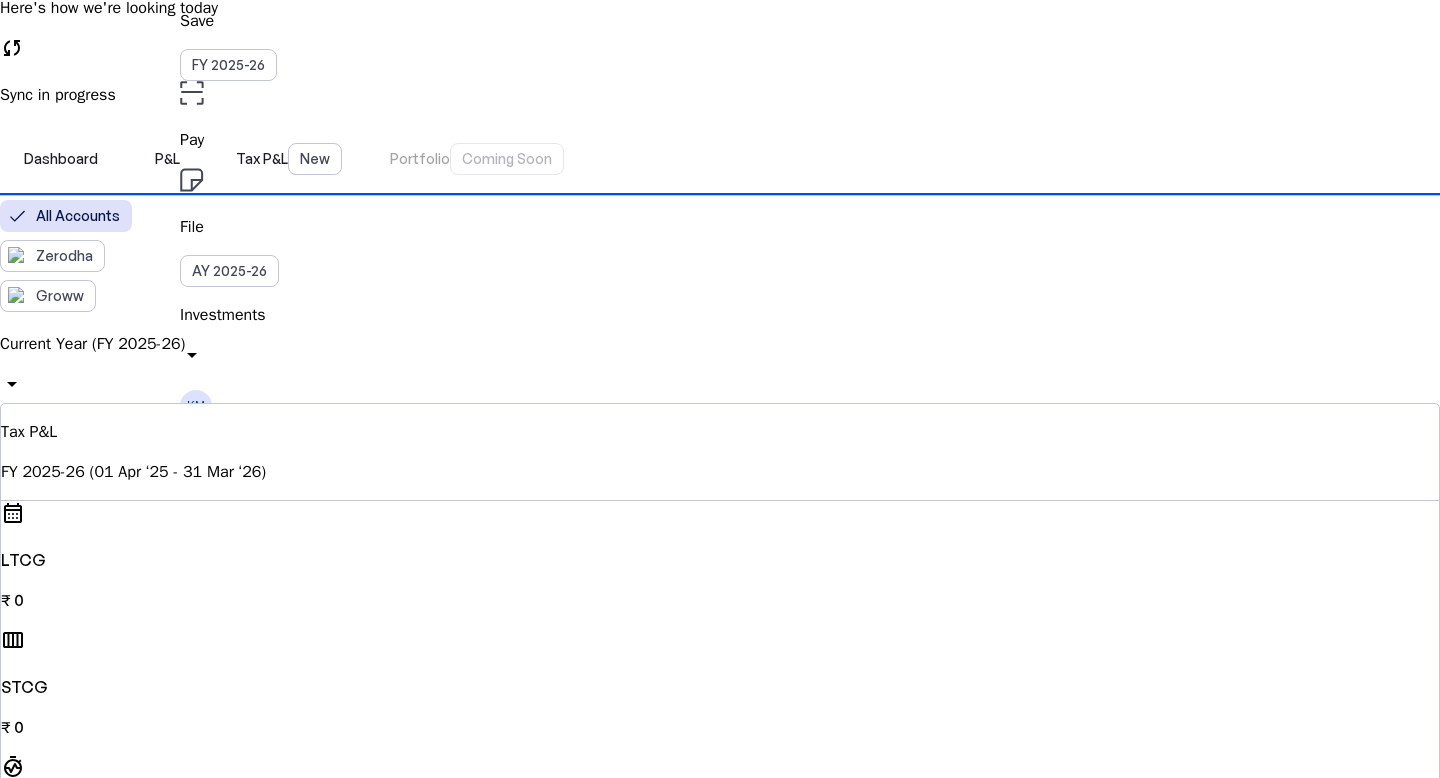 click on "Previous Year (FY 2024-25)" at bounding box center [140, 4796] 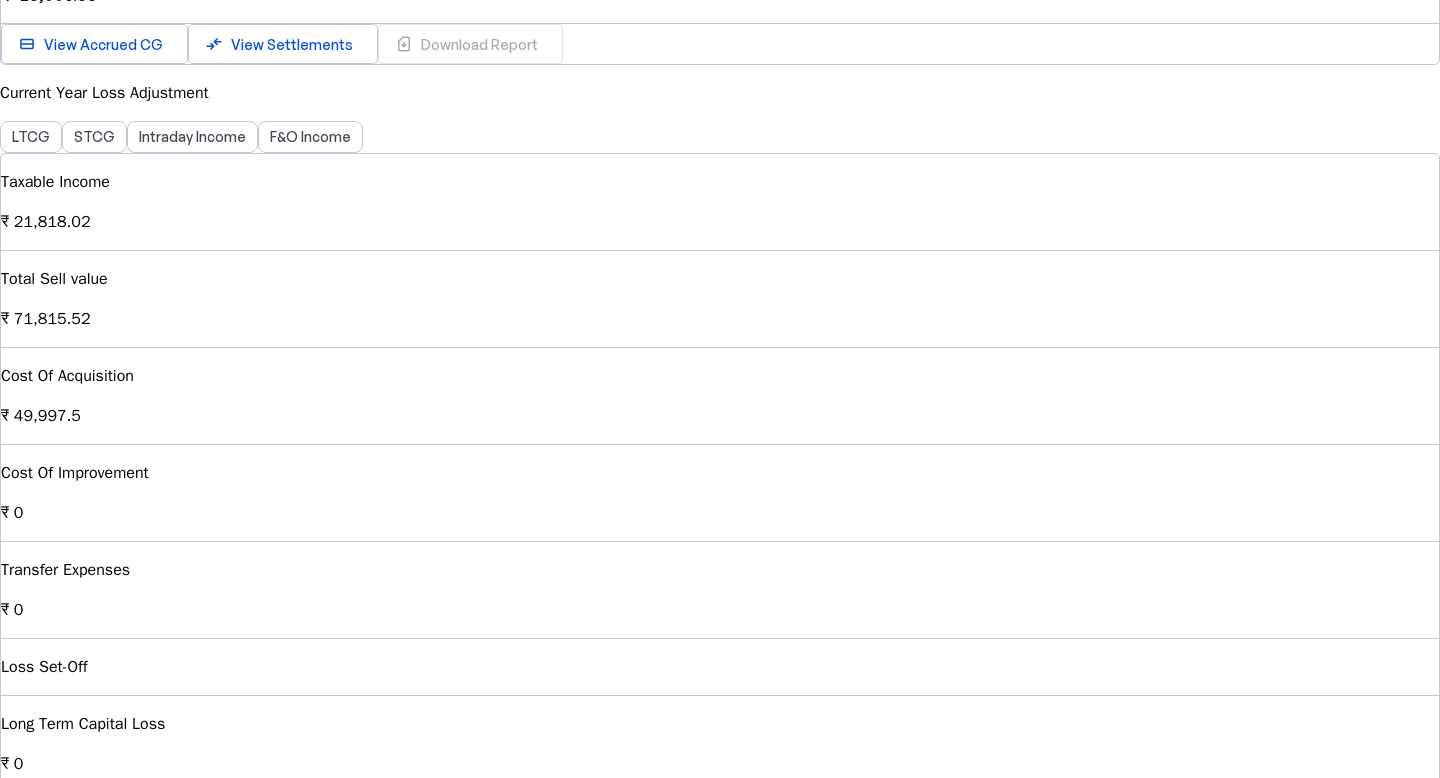 scroll, scrollTop: 0, scrollLeft: 0, axis: both 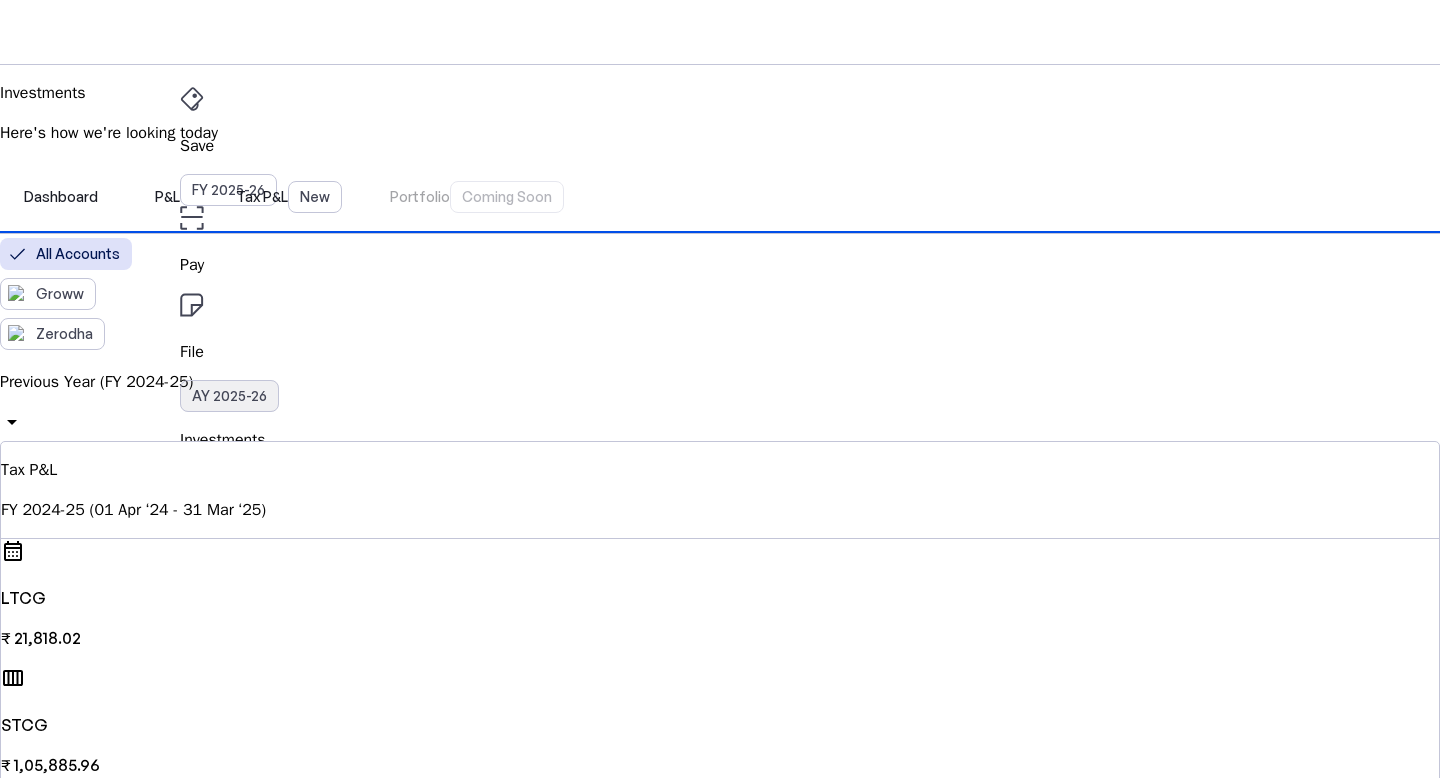 click on "AY 2025-26" at bounding box center [229, 396] 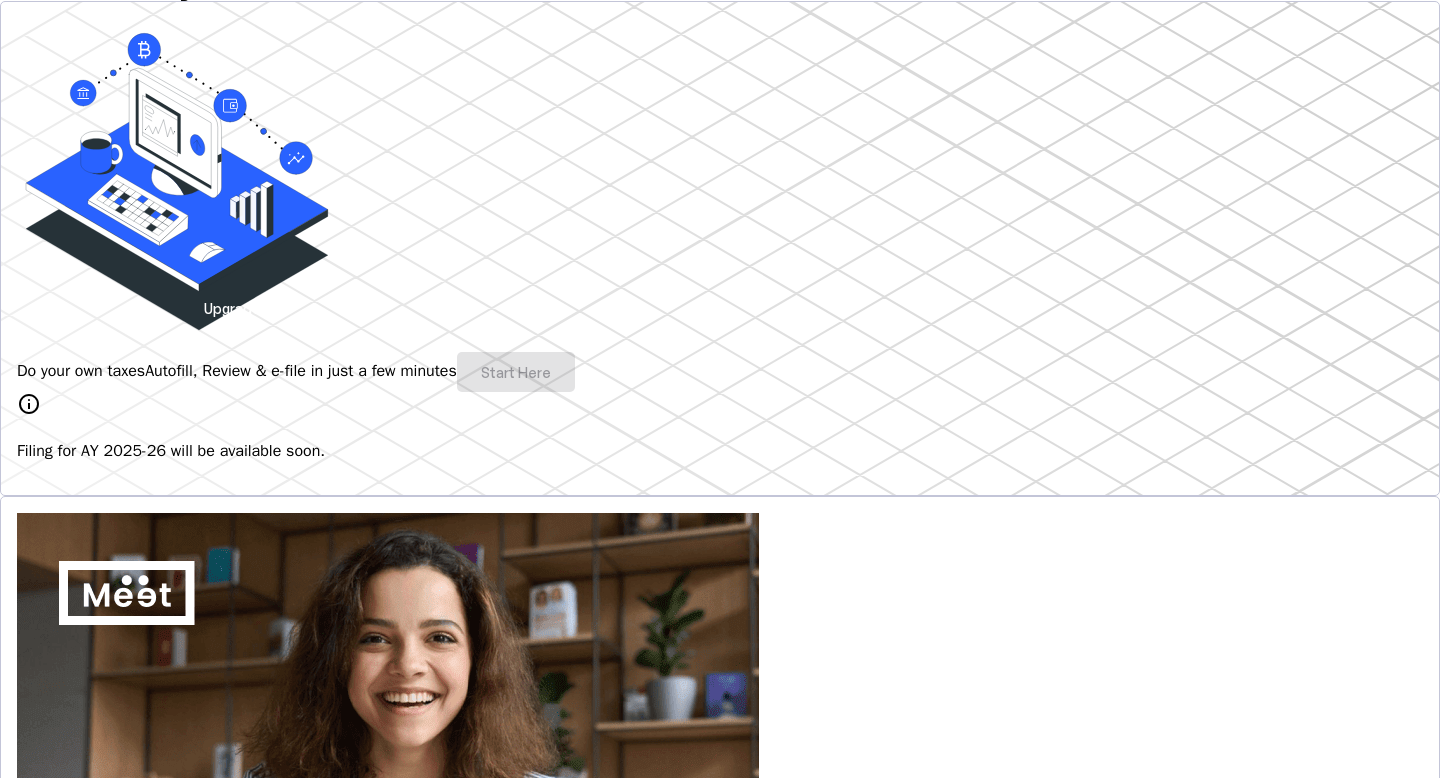 scroll, scrollTop: 0, scrollLeft: 0, axis: both 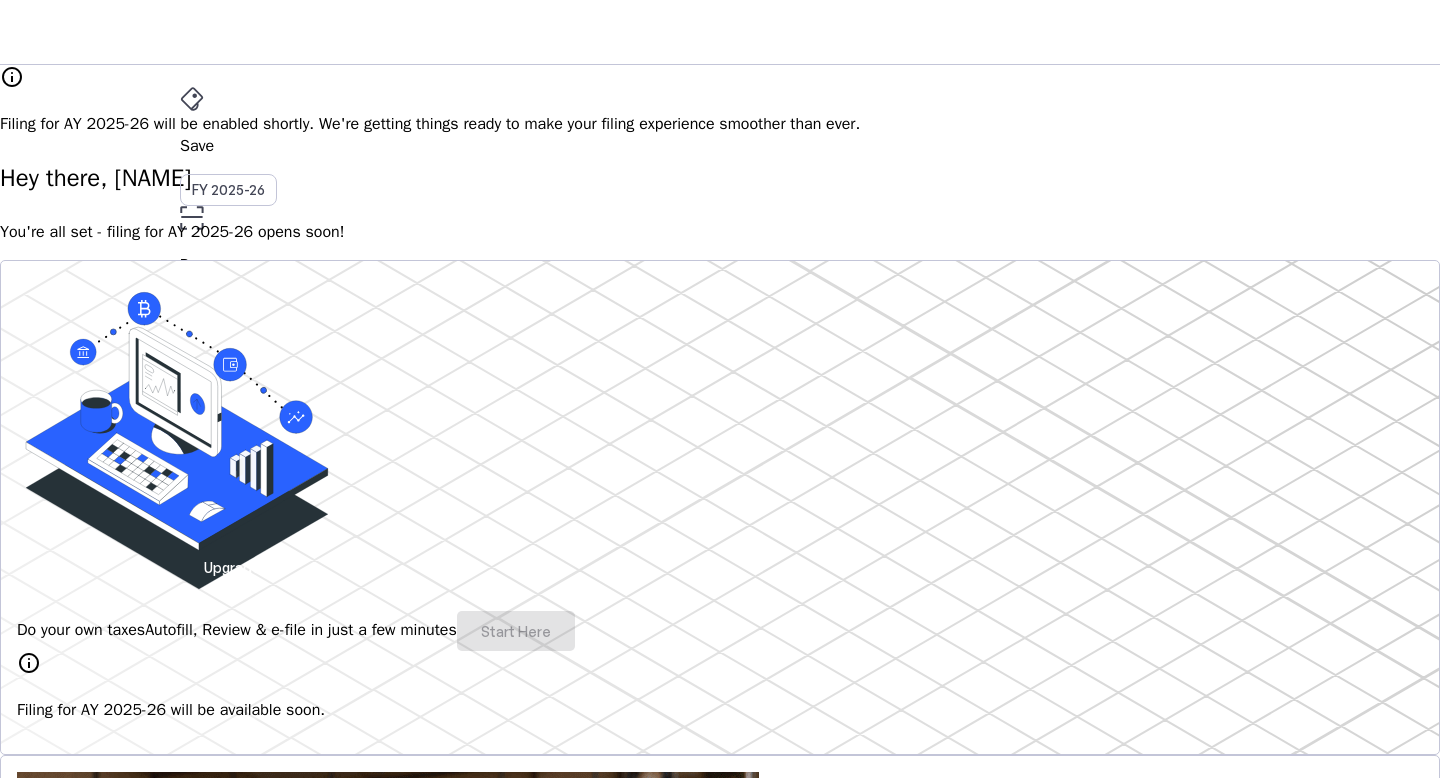 click on "Save FY 2025-26 Pay File AY 2025-26 More arrow_drop_down KM Upgrade" at bounding box center (720, 32) 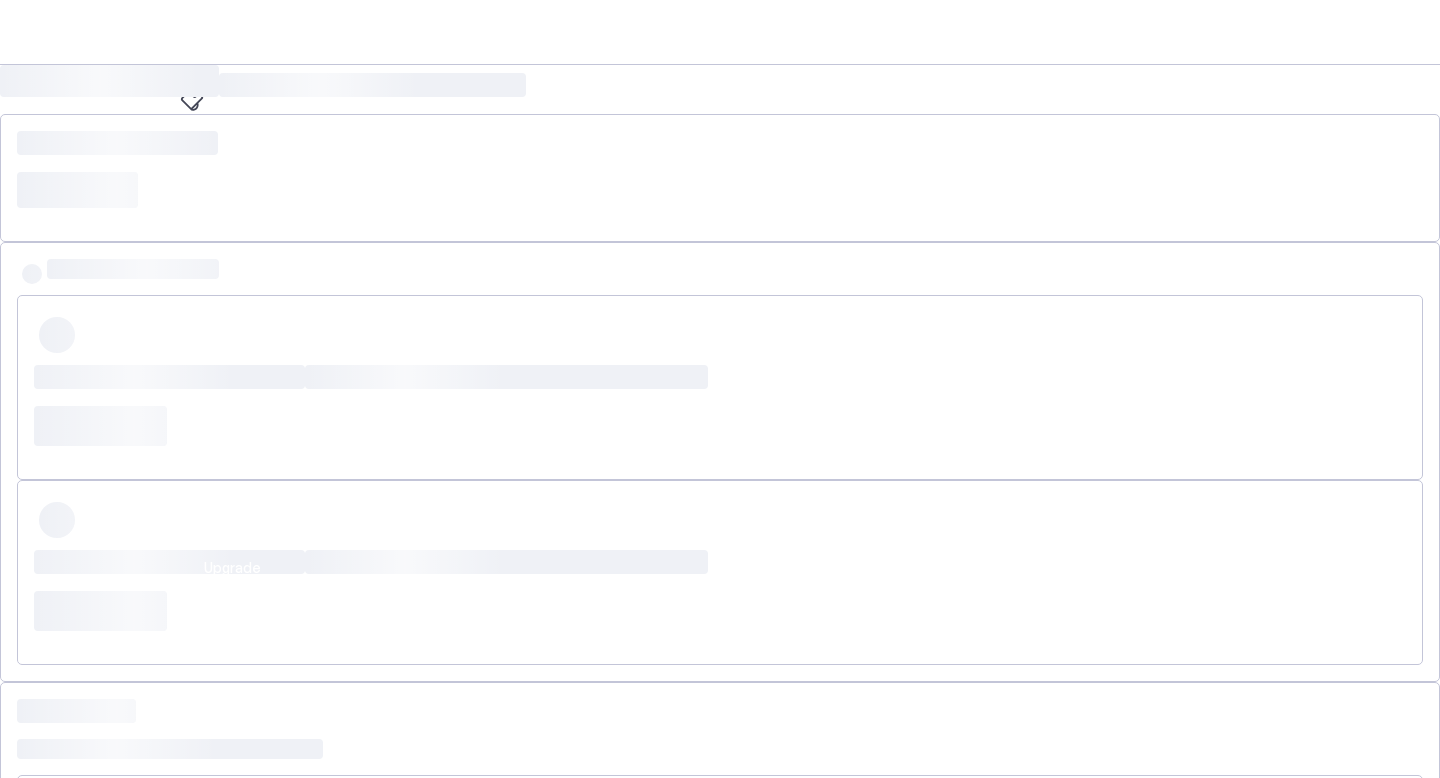 click on "Save" at bounding box center [720, 146] 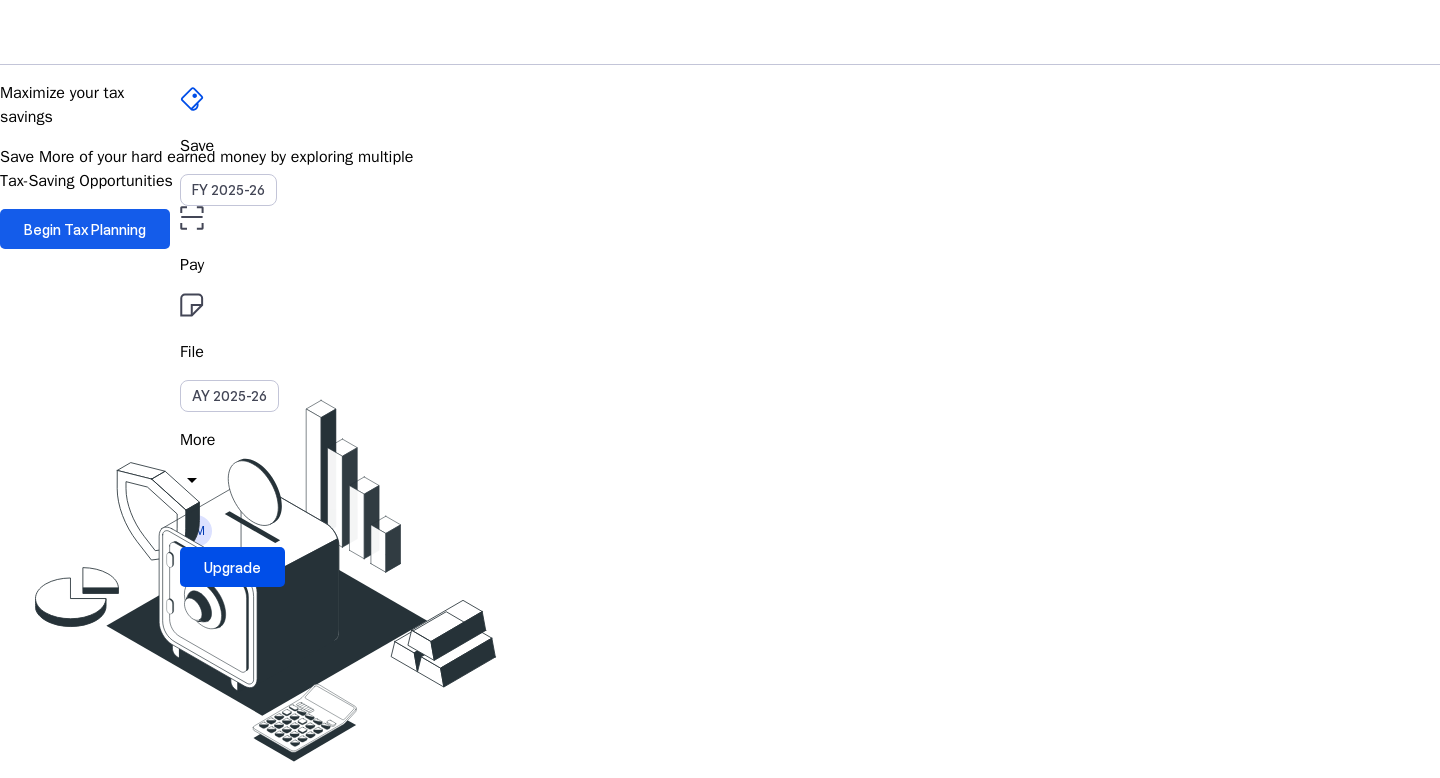 click on "Begin Tax Planning" at bounding box center [85, 229] 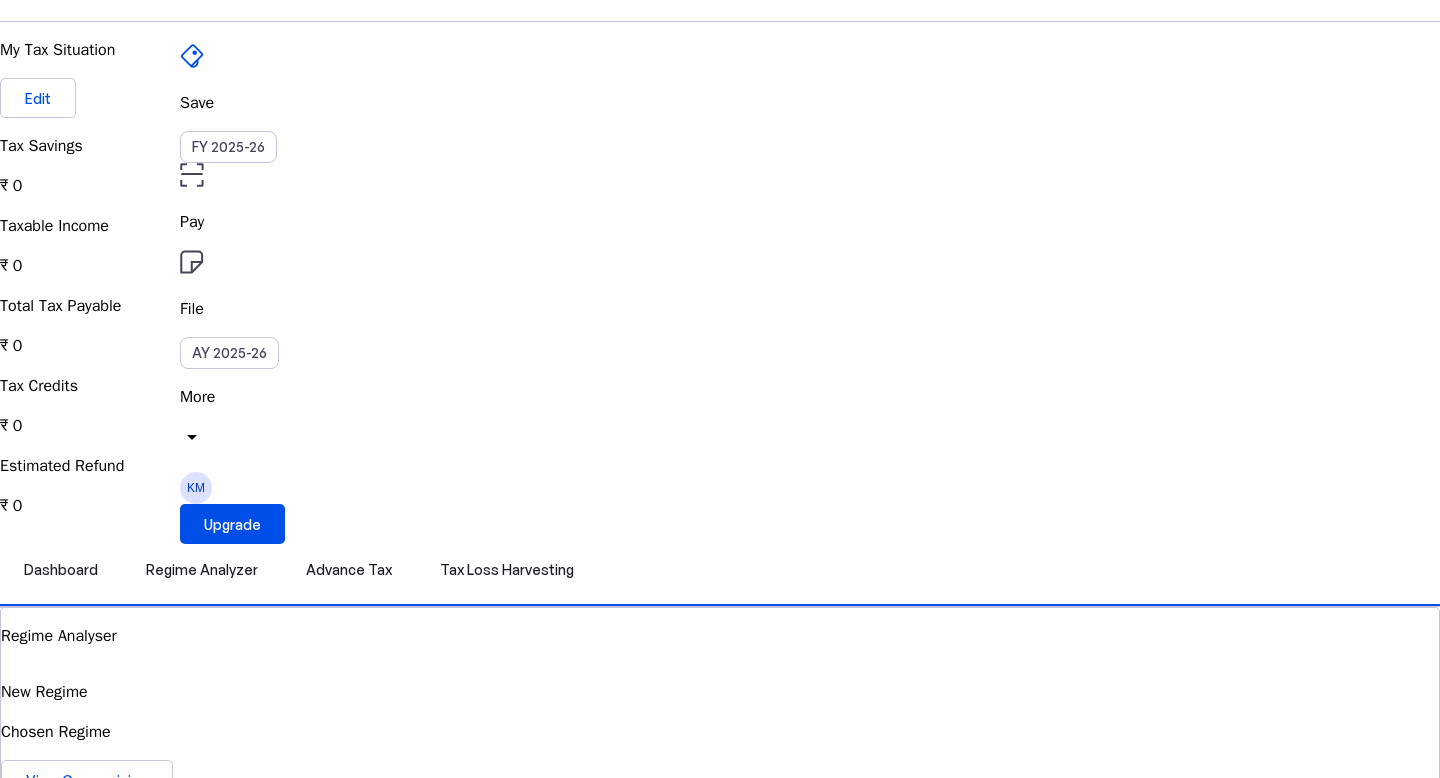 scroll, scrollTop: 0, scrollLeft: 0, axis: both 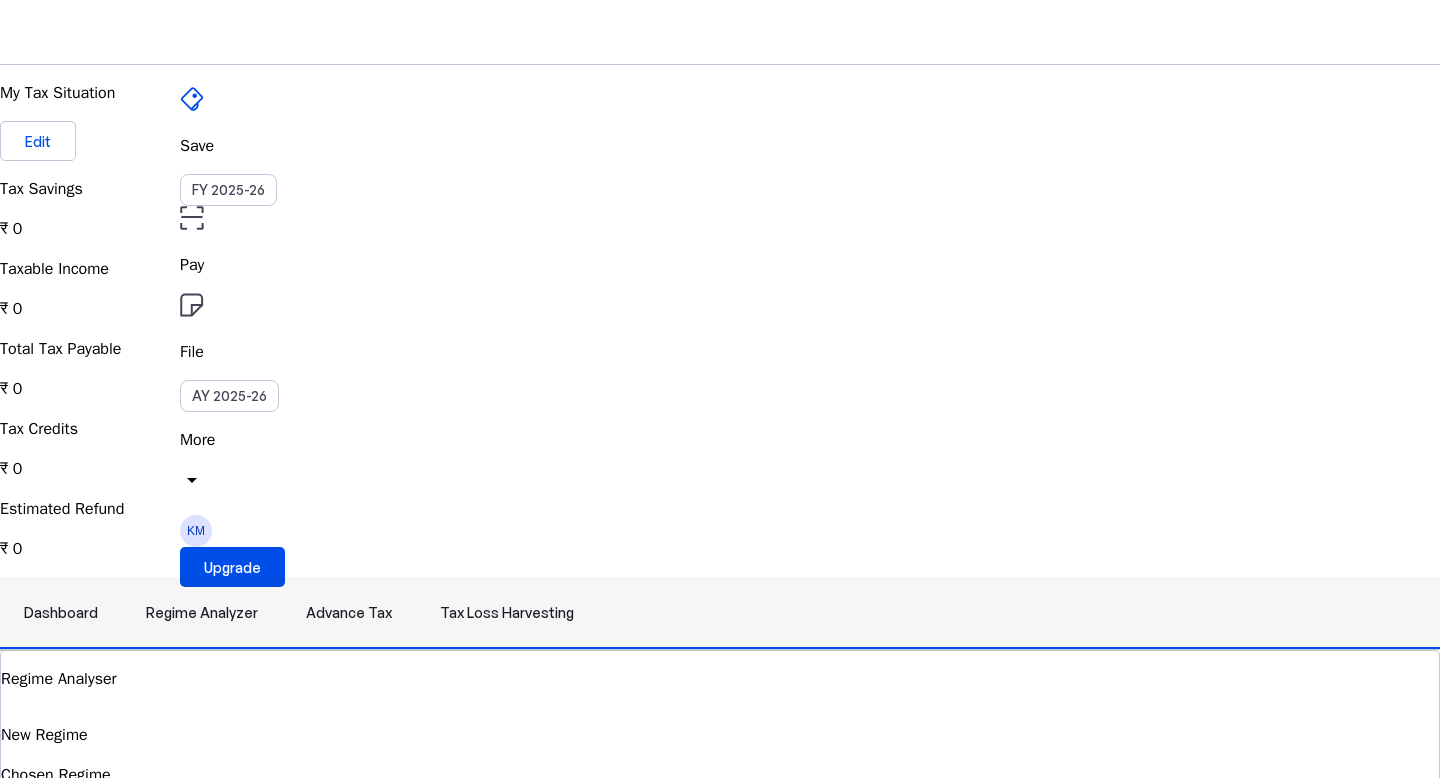 click on "Regime Analyzer" at bounding box center [202, 613] 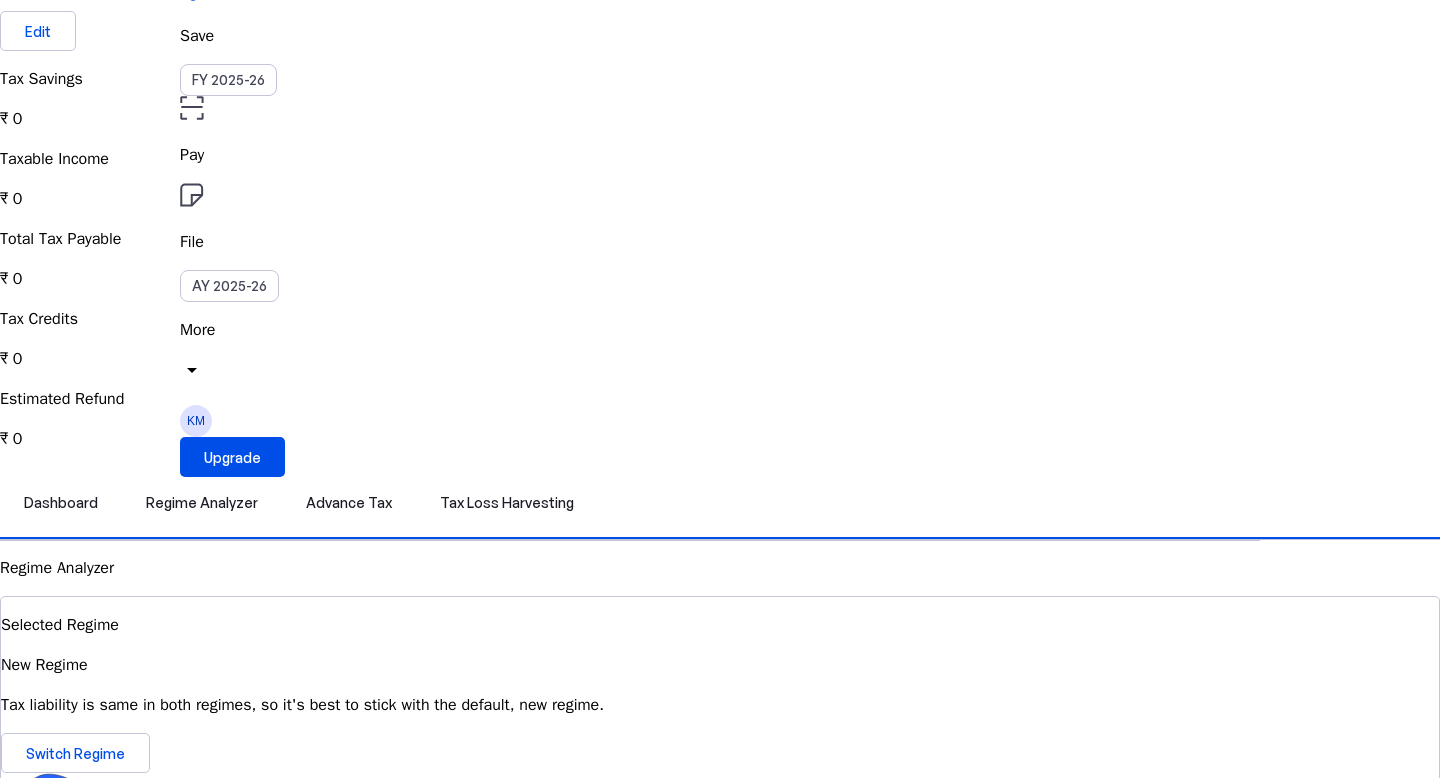 scroll, scrollTop: 142, scrollLeft: 0, axis: vertical 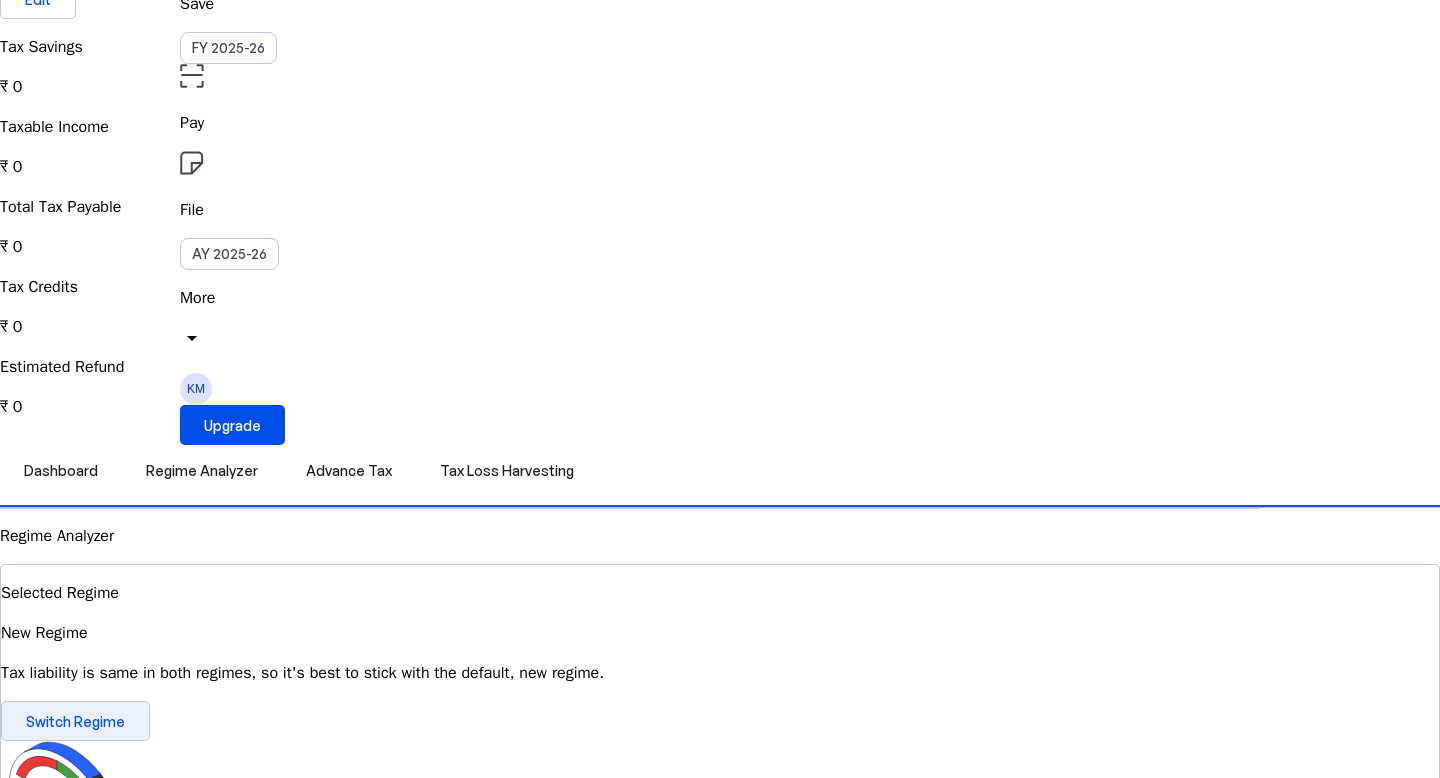 click on "Switch Regime" at bounding box center [75, 721] 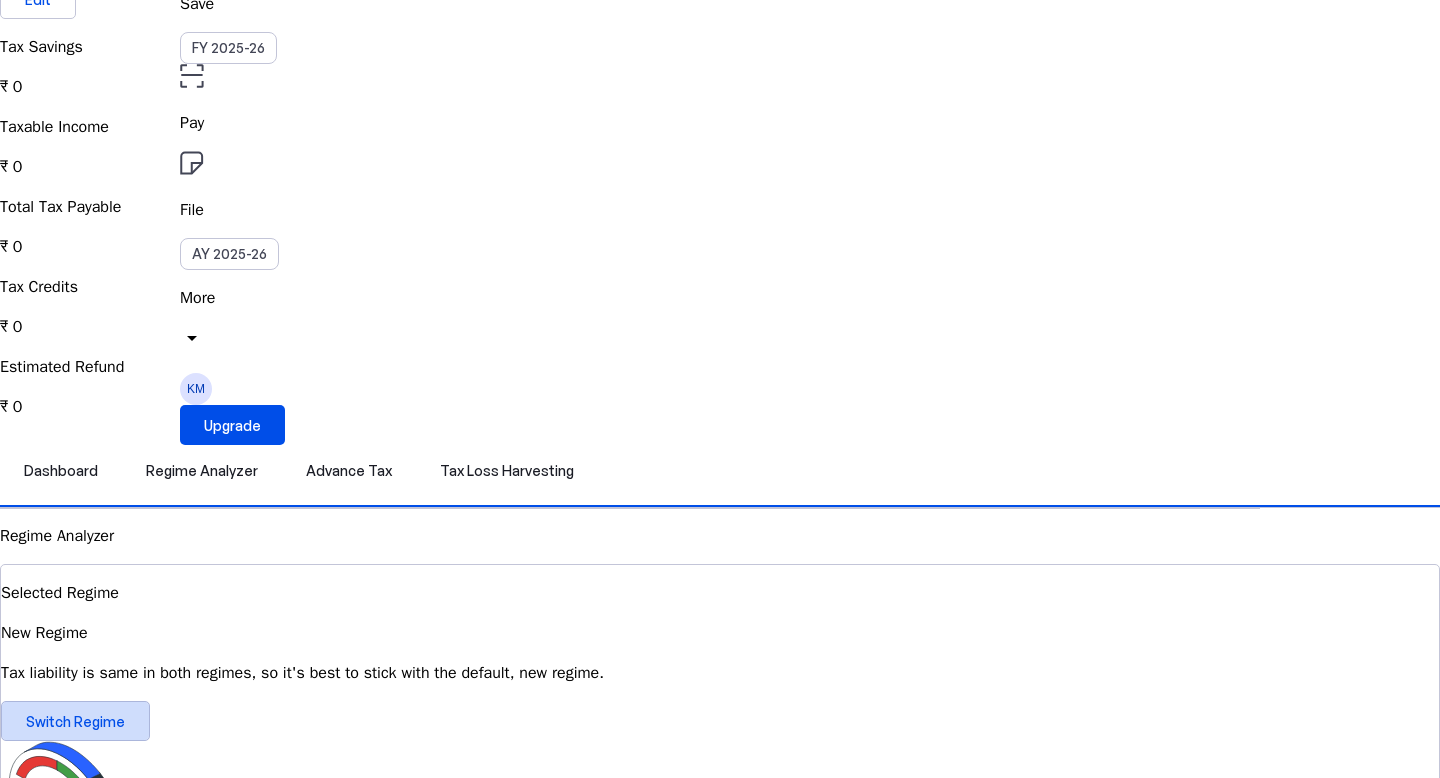 scroll, scrollTop: 0, scrollLeft: 0, axis: both 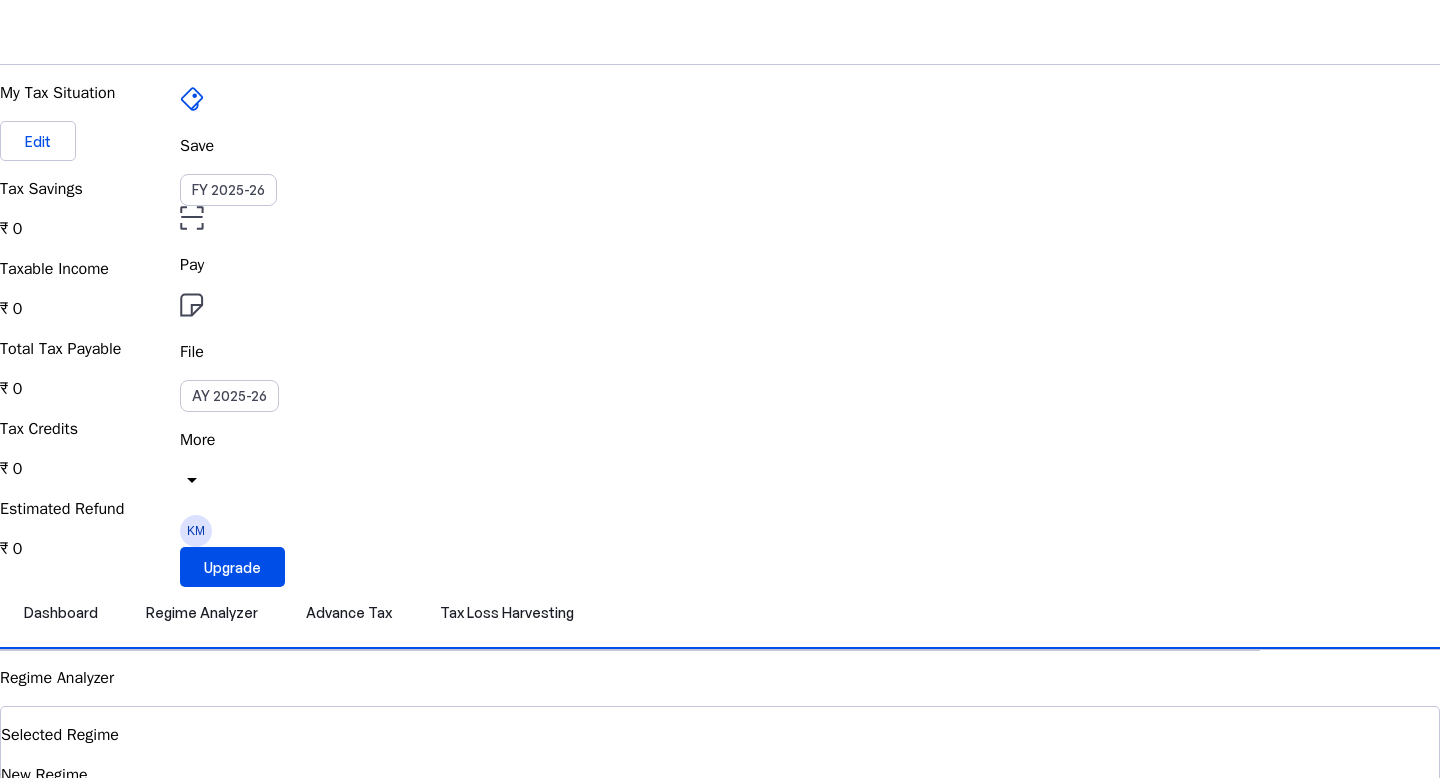 click at bounding box center [186, 2980] 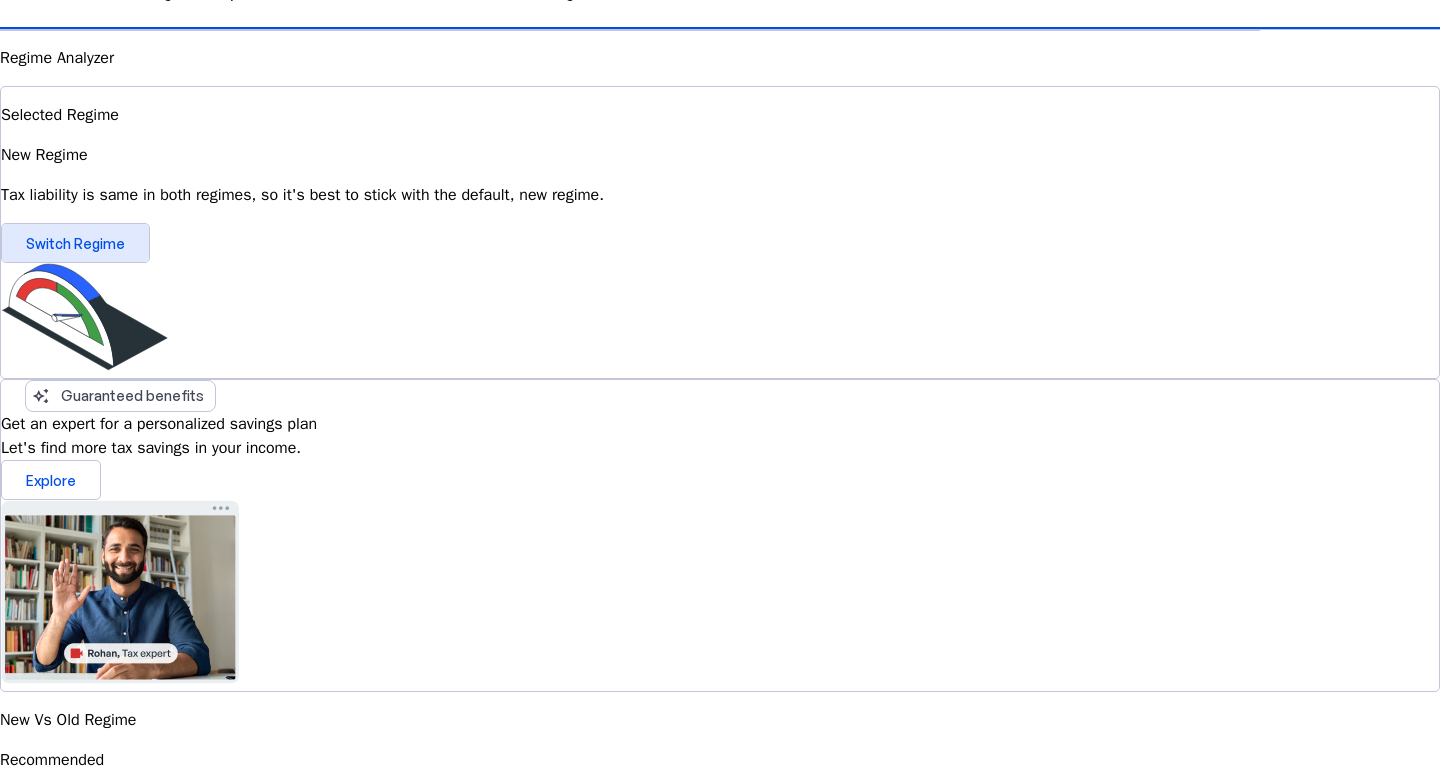 scroll, scrollTop: 623, scrollLeft: 0, axis: vertical 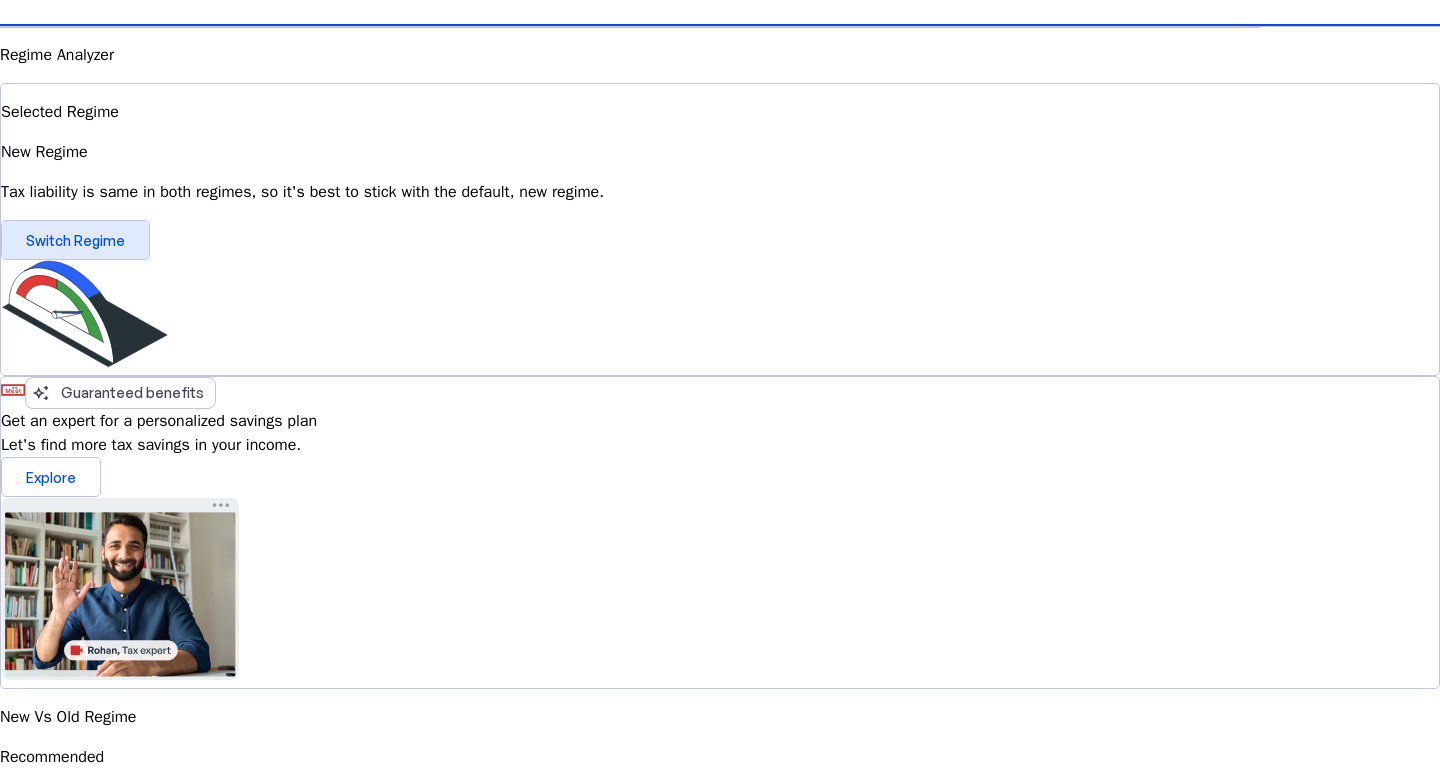 click on "₹ 0" at bounding box center [720, 990] 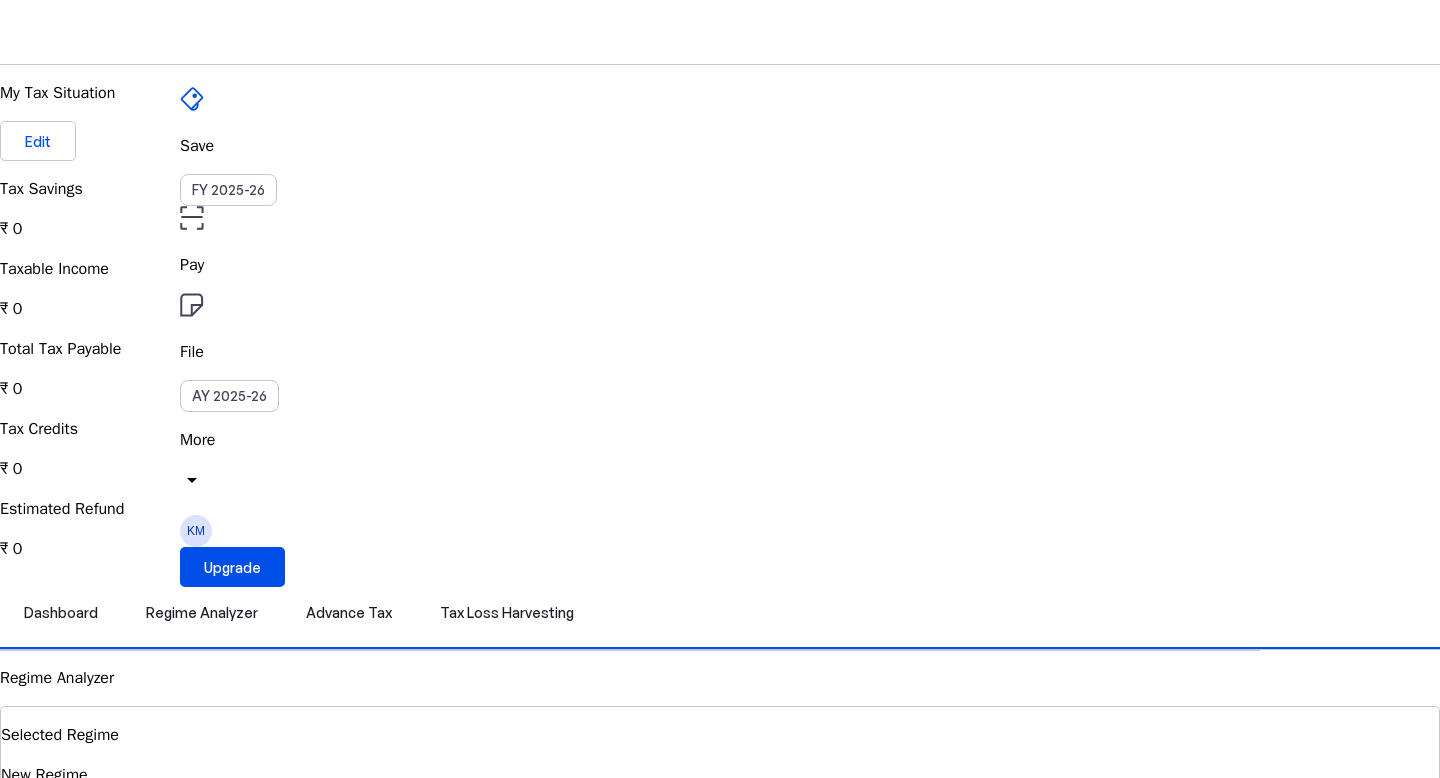 scroll, scrollTop: 4, scrollLeft: 0, axis: vertical 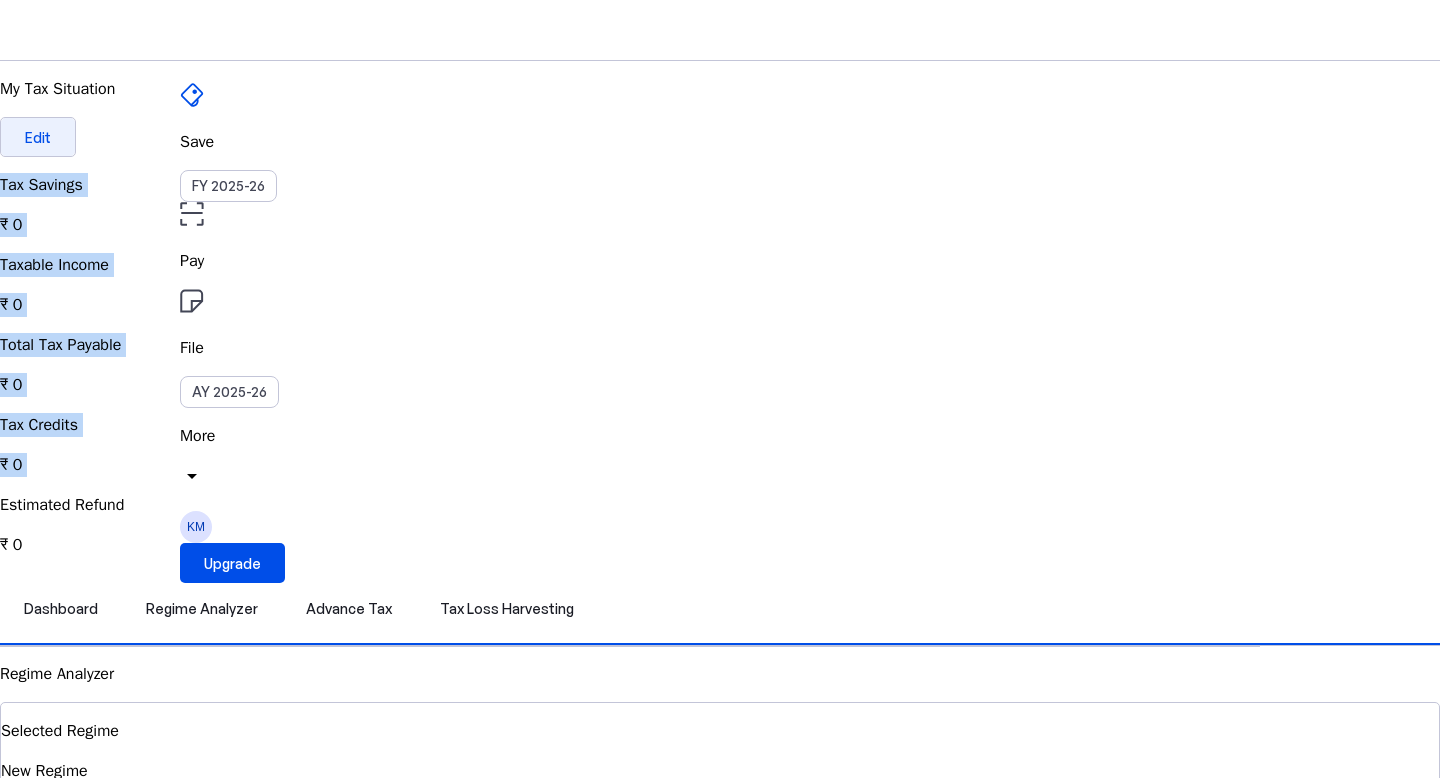 drag, startPoint x: 1187, startPoint y: 166, endPoint x: 1195, endPoint y: 145, distance: 22.472204 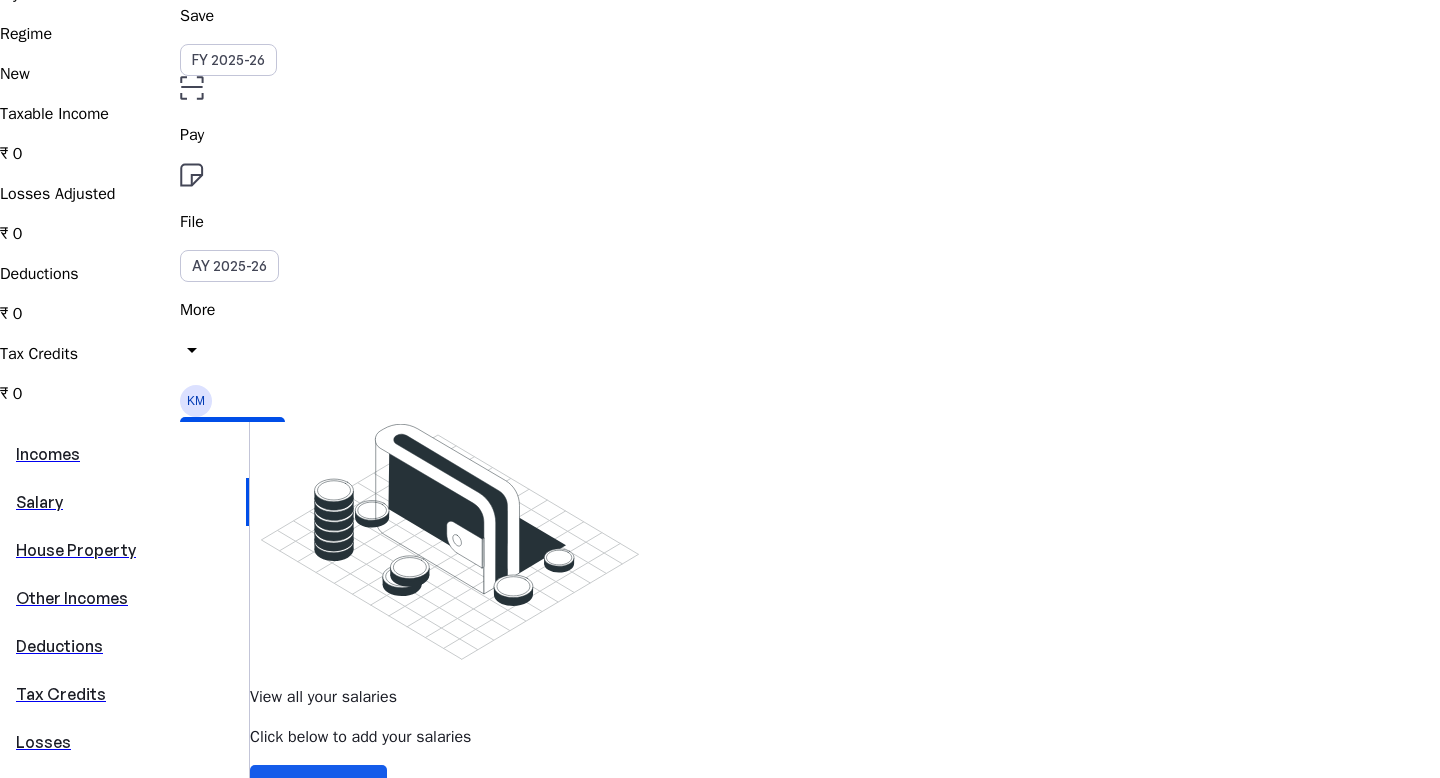 scroll, scrollTop: 138, scrollLeft: 0, axis: vertical 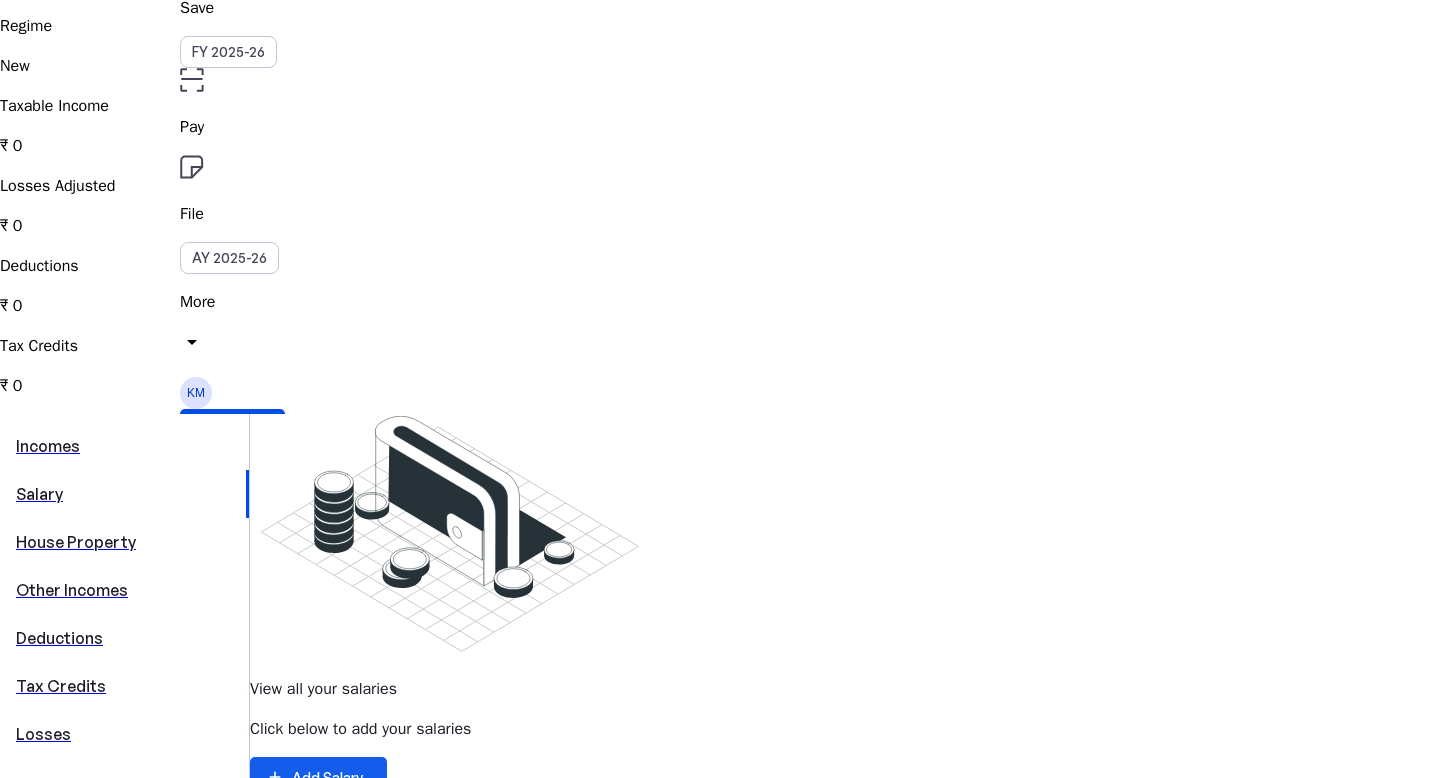click on "Add Salary" at bounding box center (327, 777) 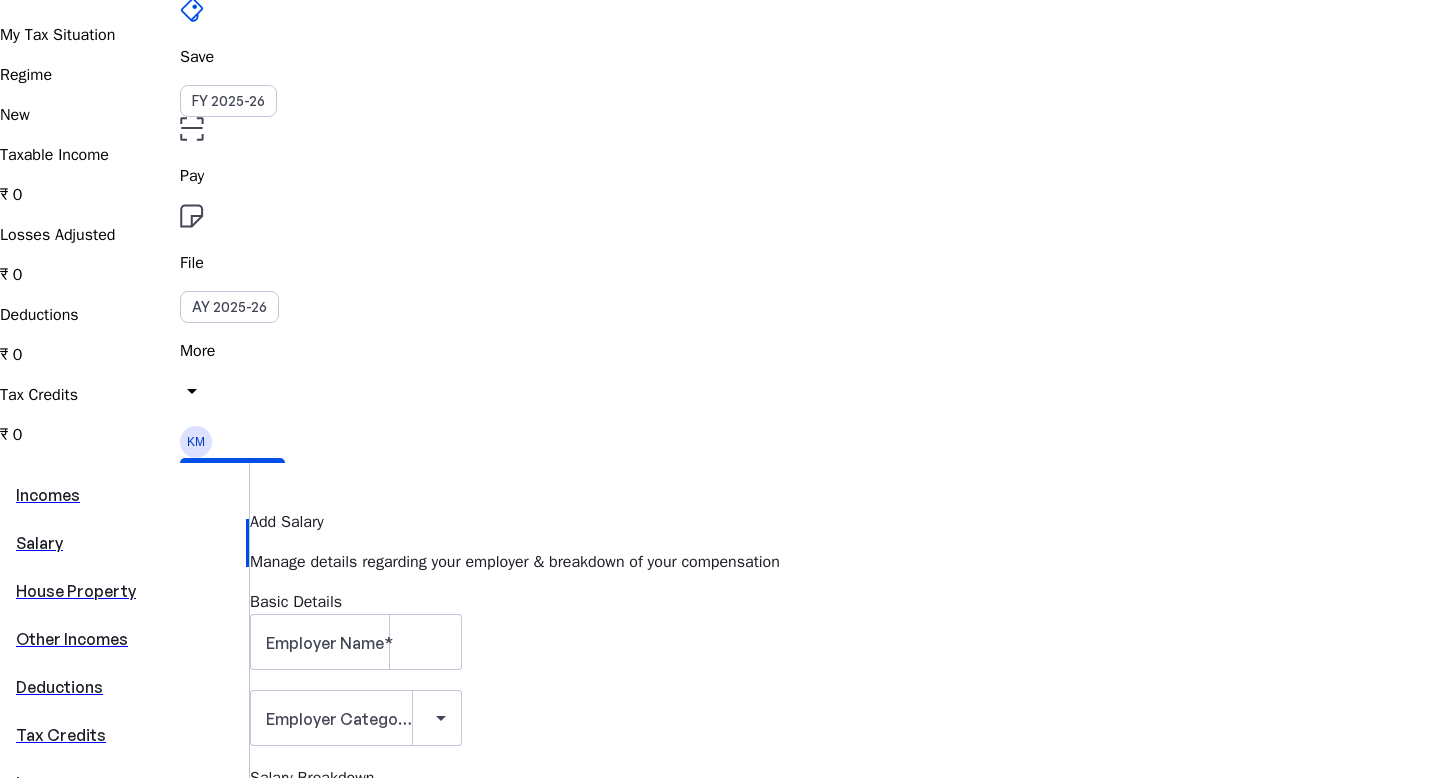 scroll, scrollTop: 116, scrollLeft: 0, axis: vertical 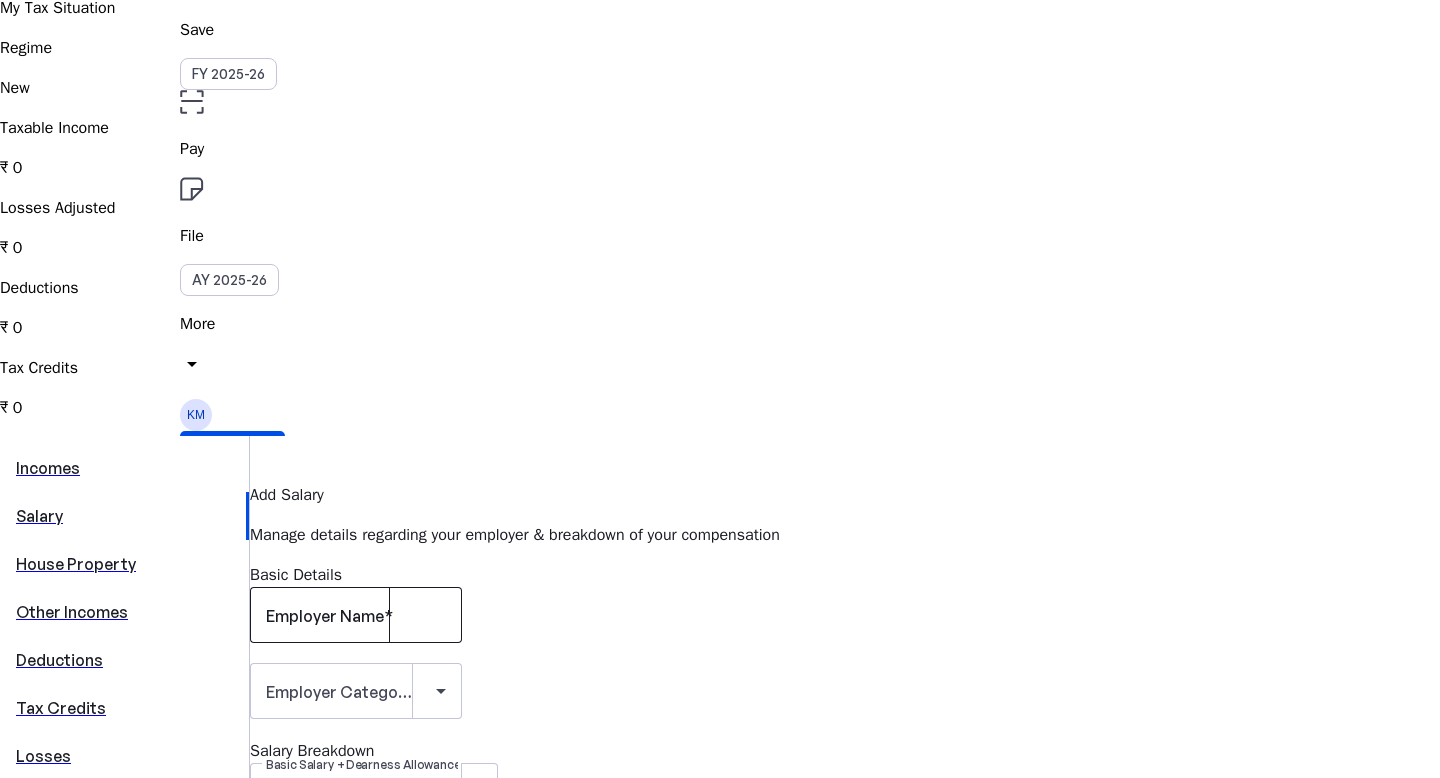 click on "Employer Name" at bounding box center (325, 616) 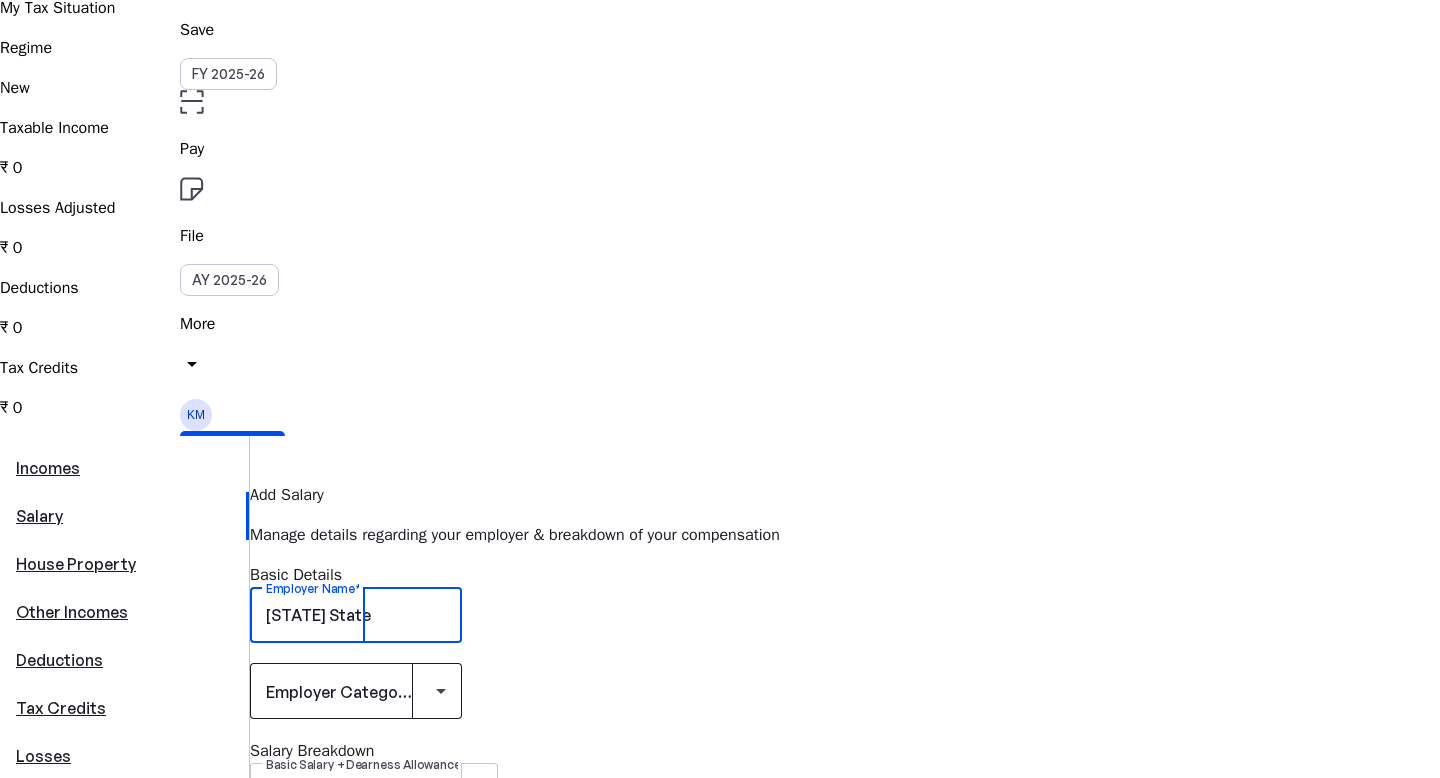 type on "[STATE] State" 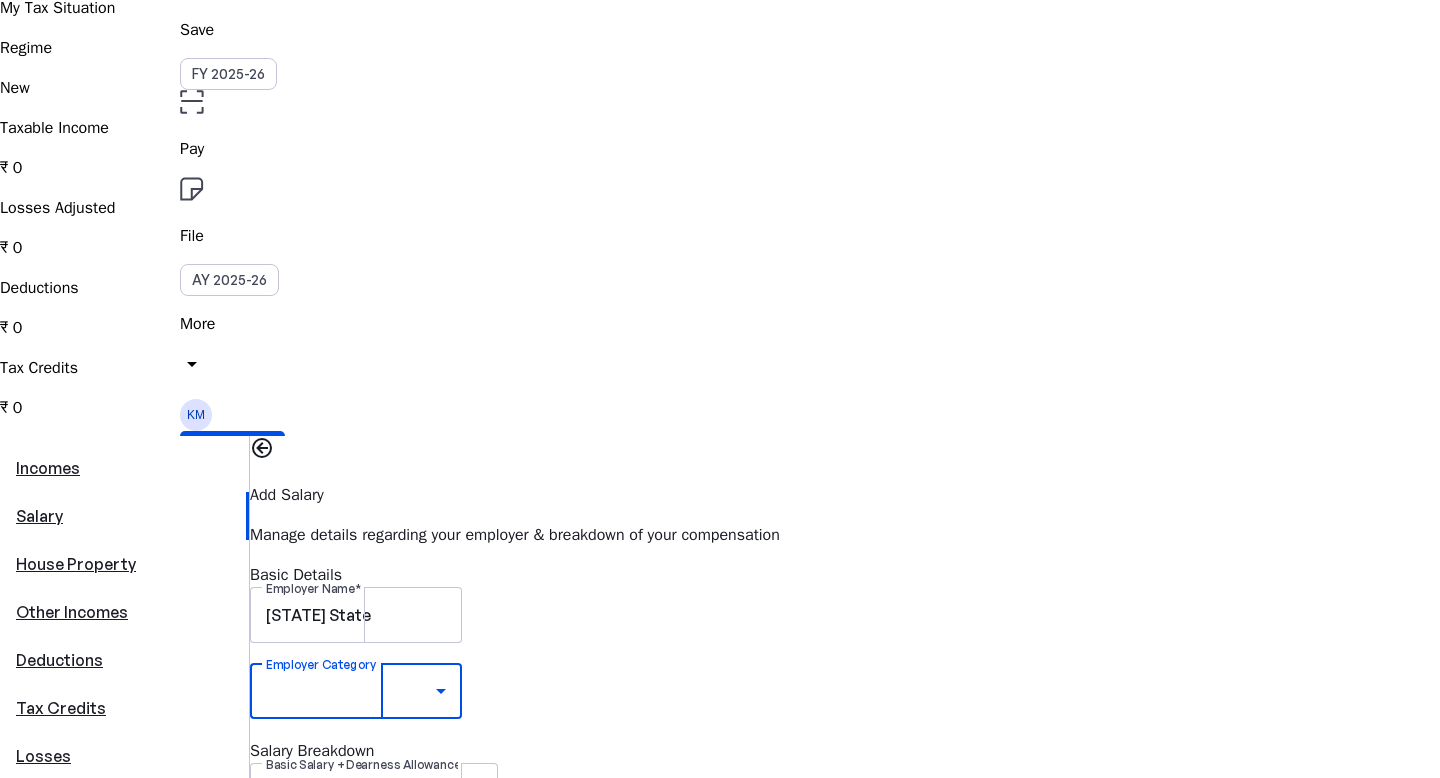 click on "State Government" at bounding box center [156, 1898] 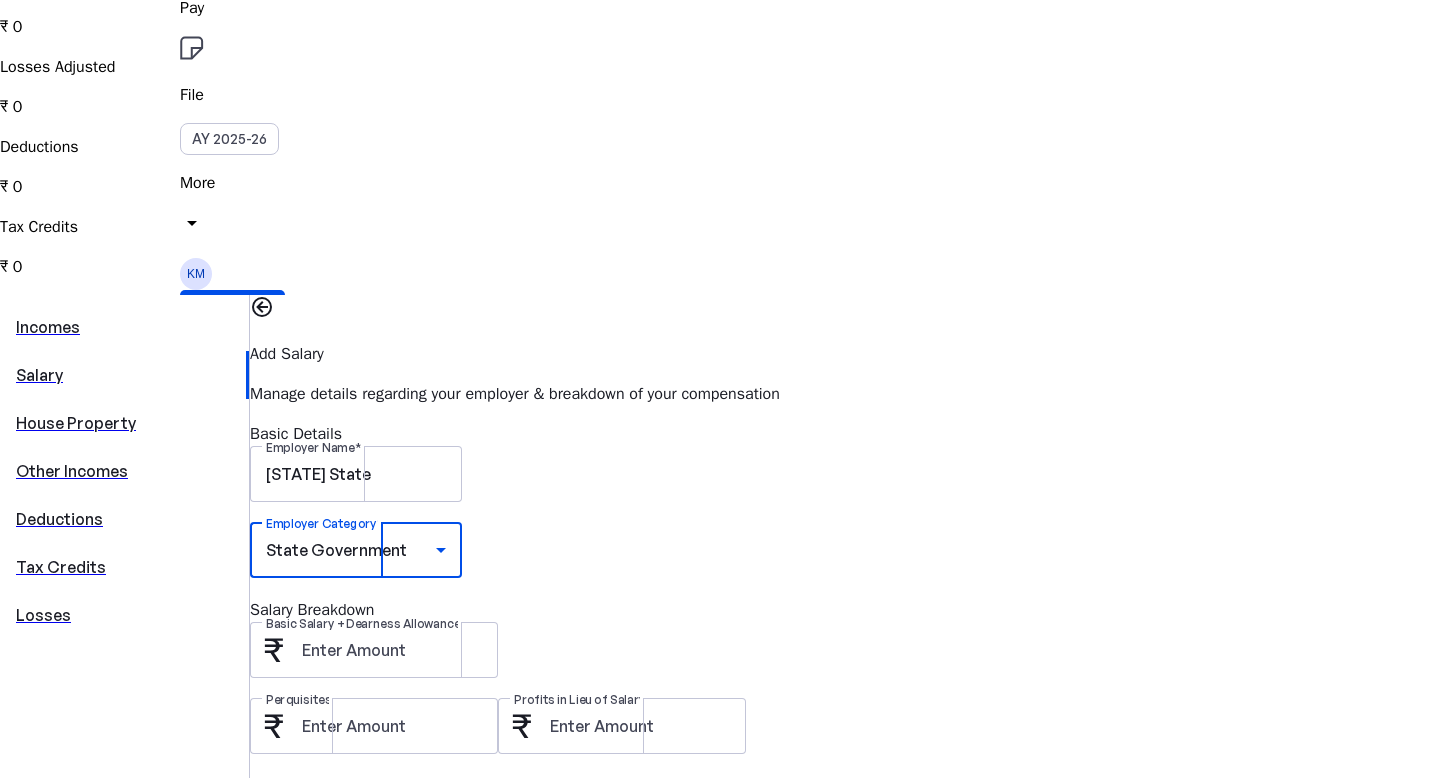 scroll, scrollTop: 284, scrollLeft: 0, axis: vertical 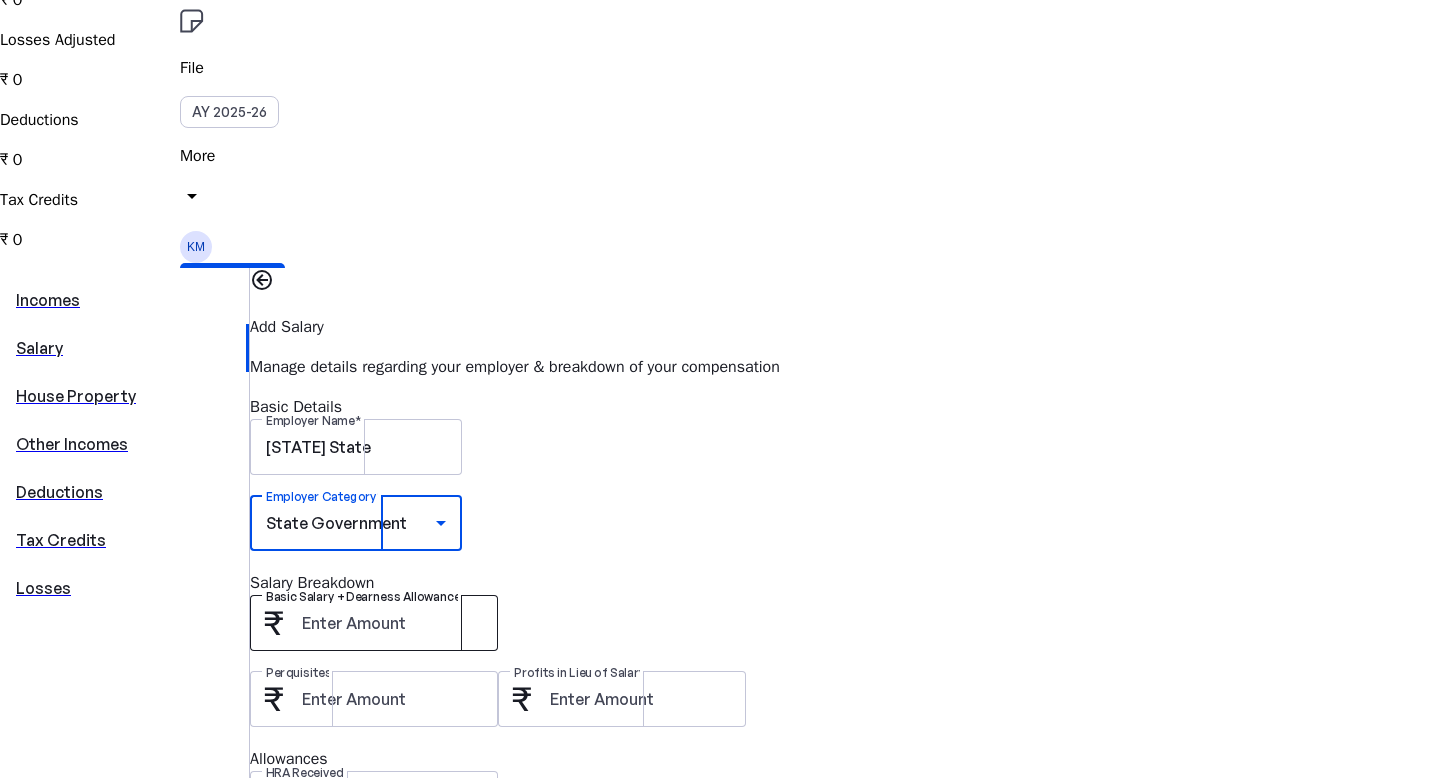 click on "Basic Salary + Dearness Allowance" at bounding box center [392, 623] 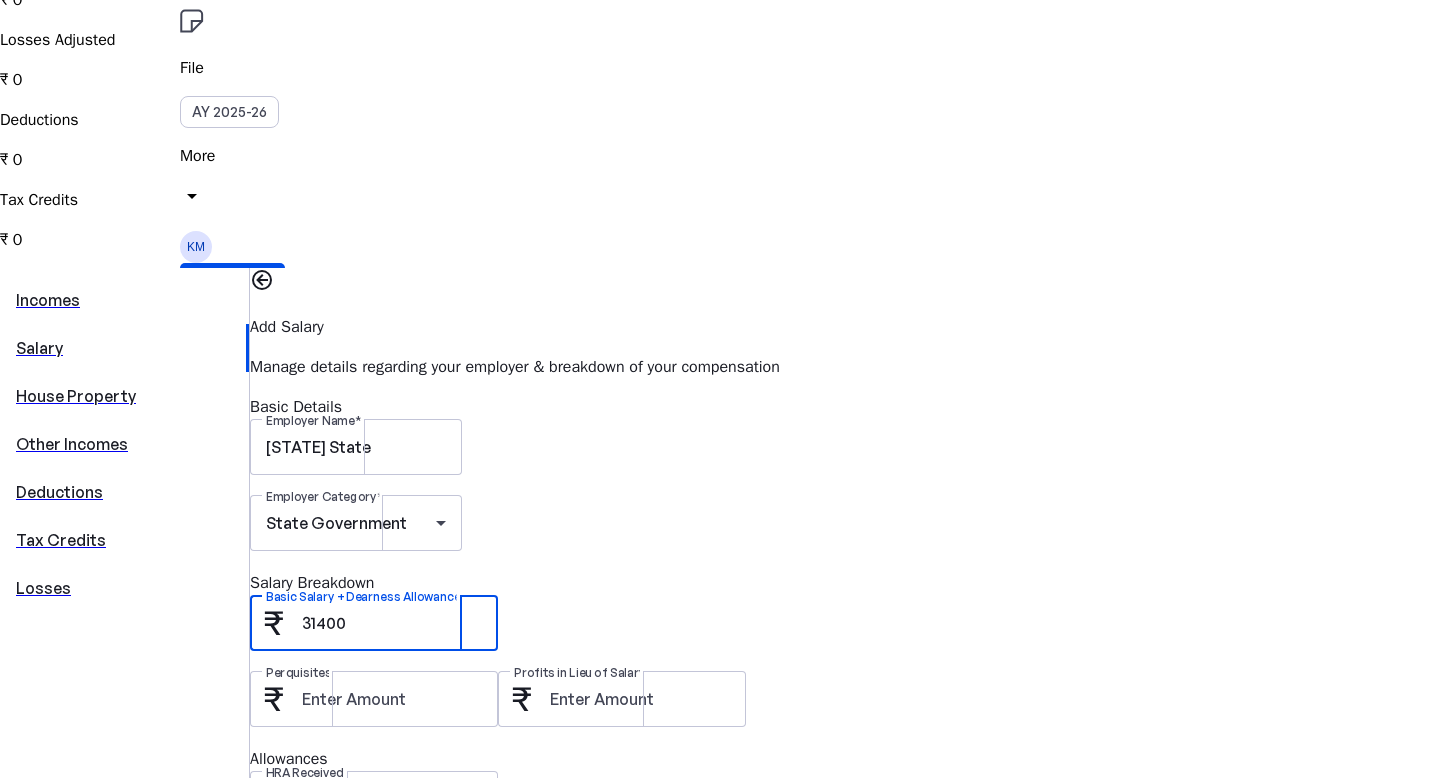 click on "Basic Salary + Dearness Allowance 31400" at bounding box center [845, 633] 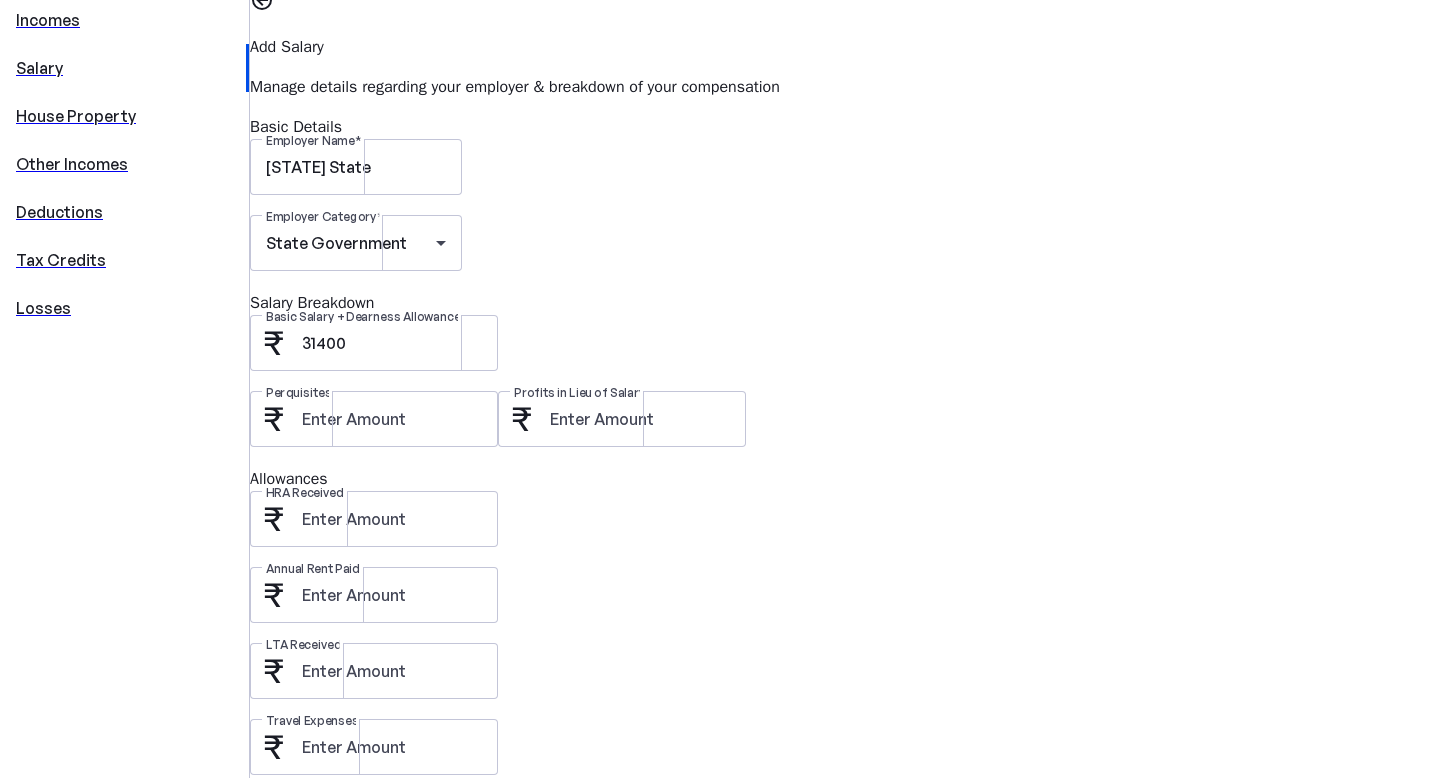 scroll, scrollTop: 618, scrollLeft: 0, axis: vertical 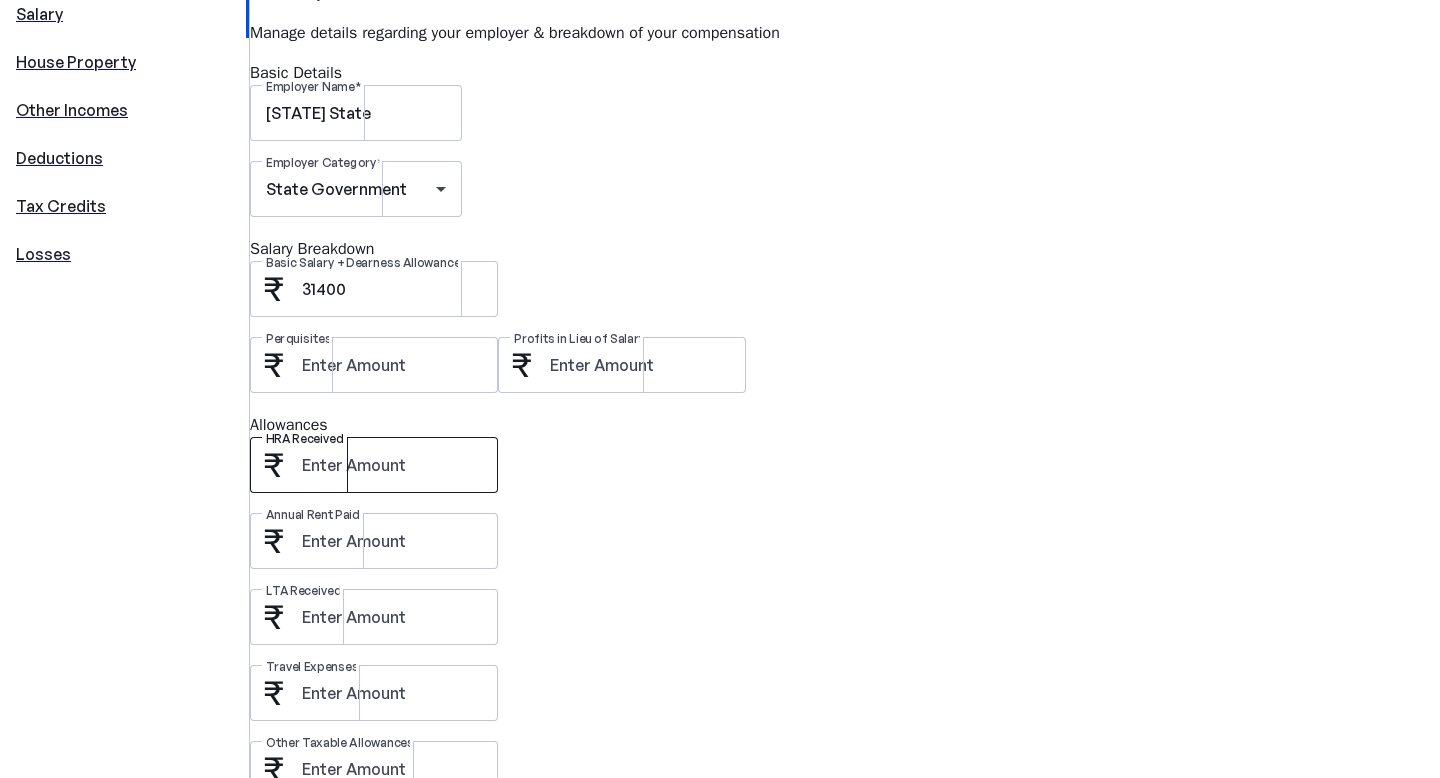 click on "HRA Received" at bounding box center [392, 465] 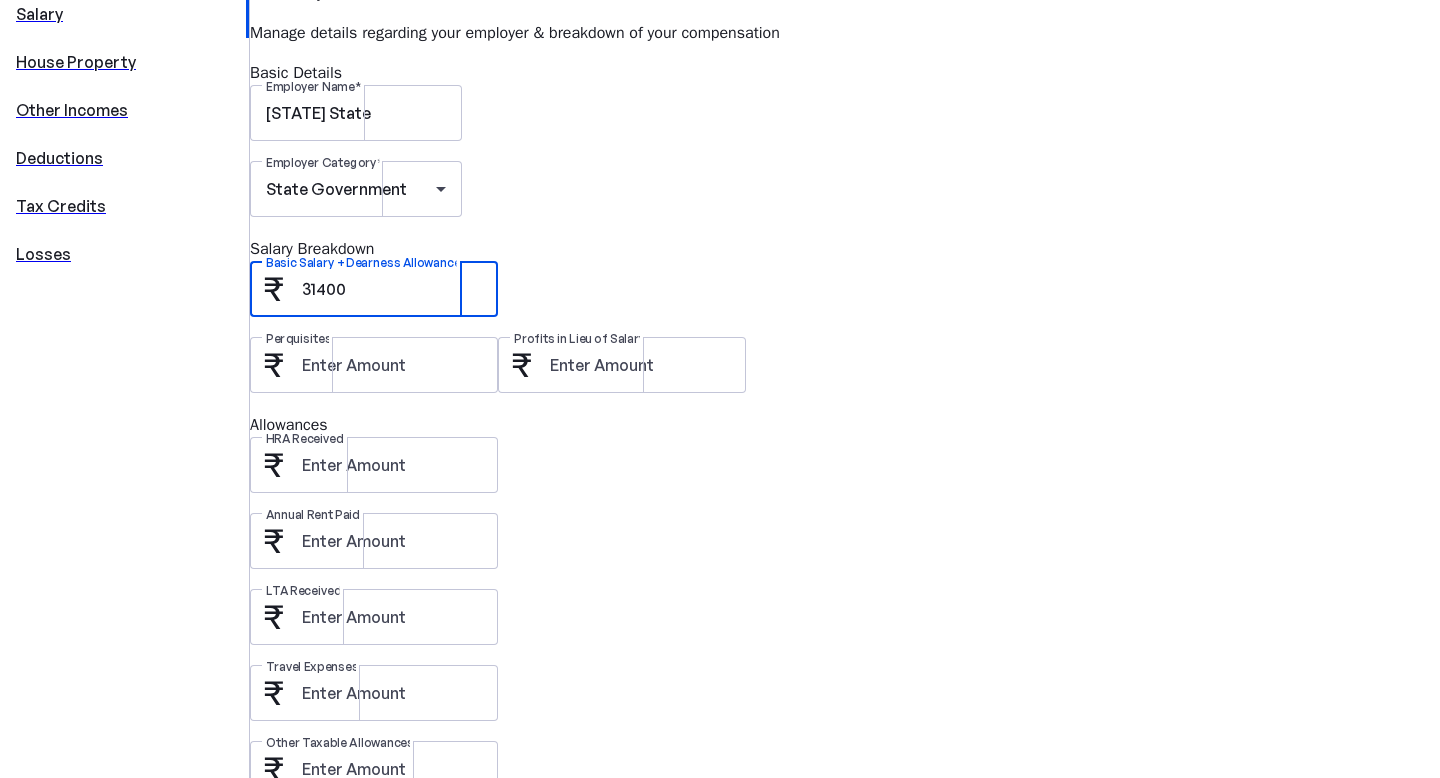 click on "31400" at bounding box center (392, 289) 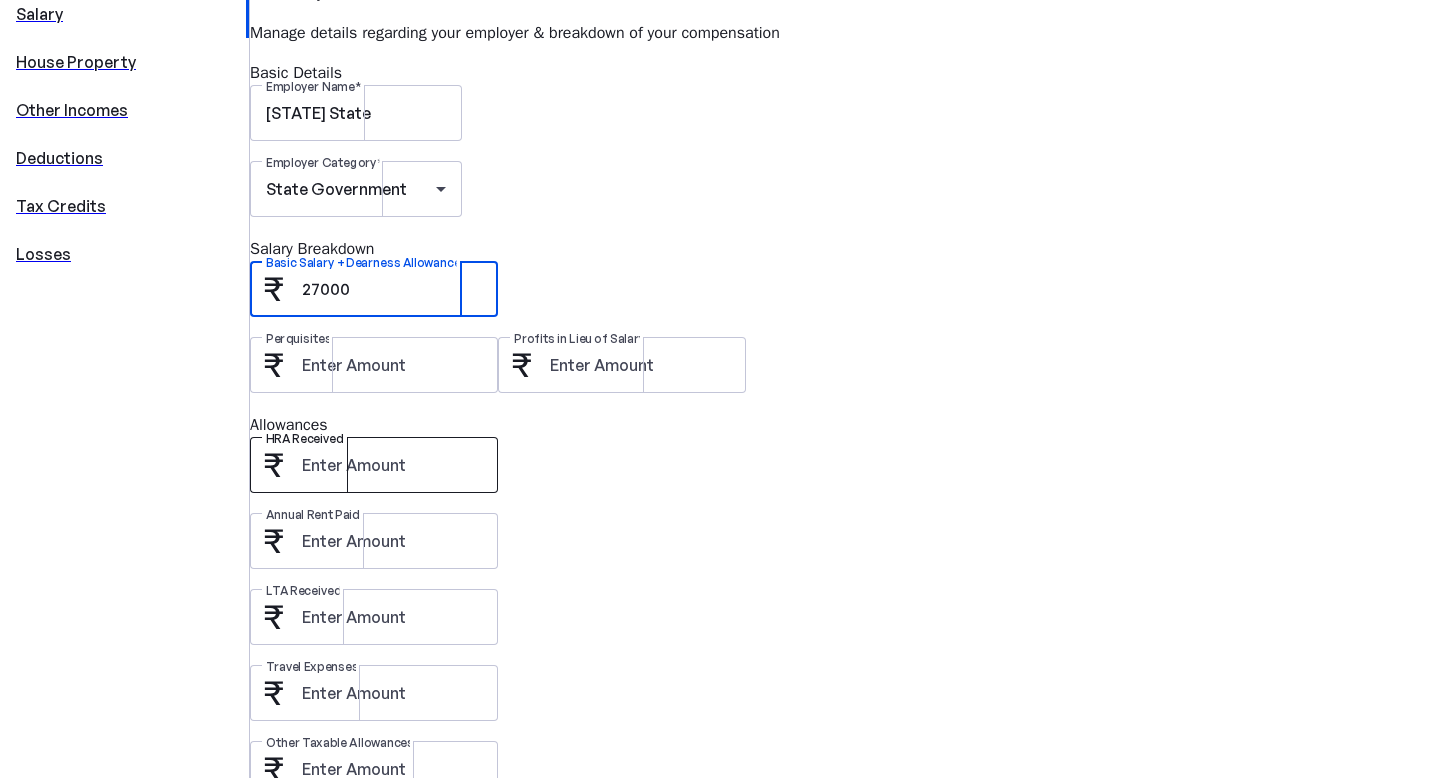type on "27000" 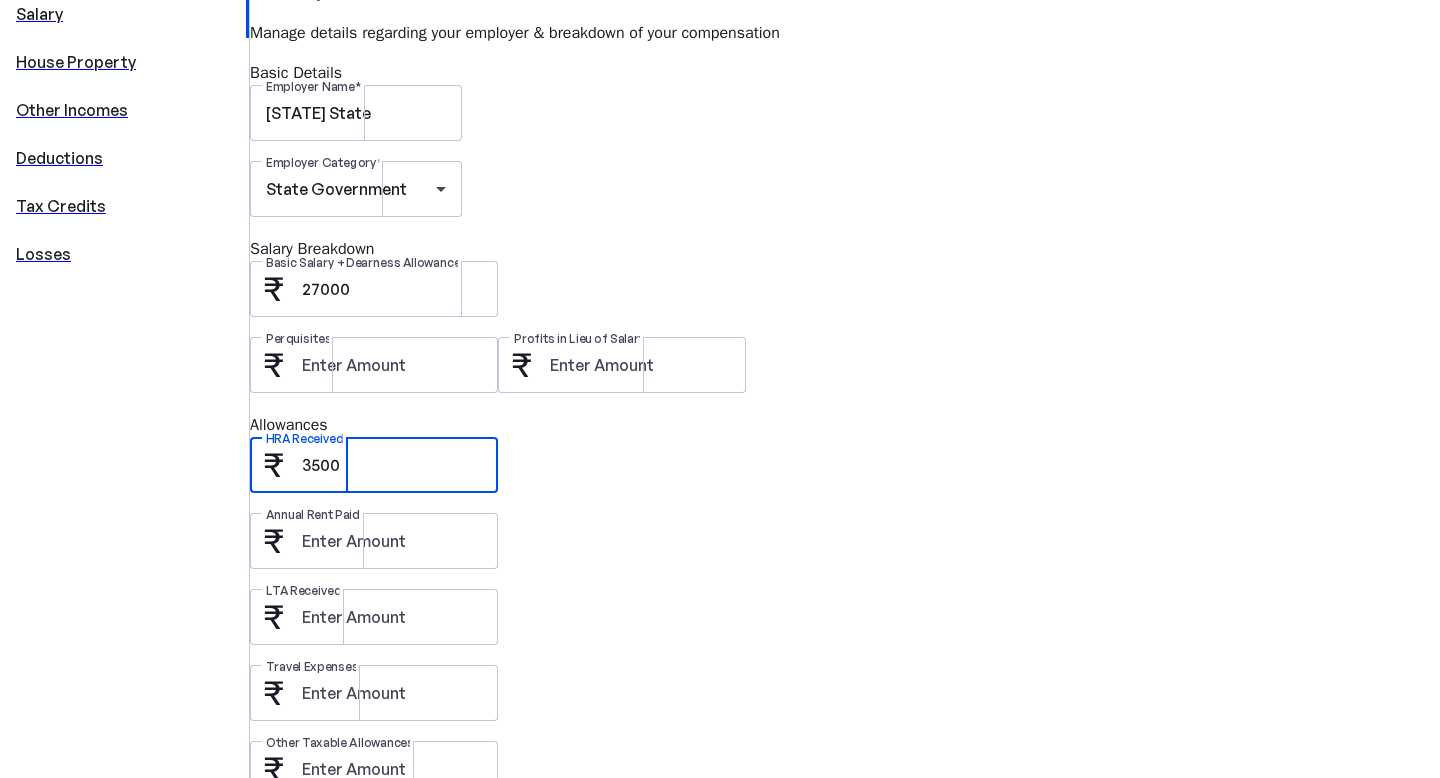 type on "3500" 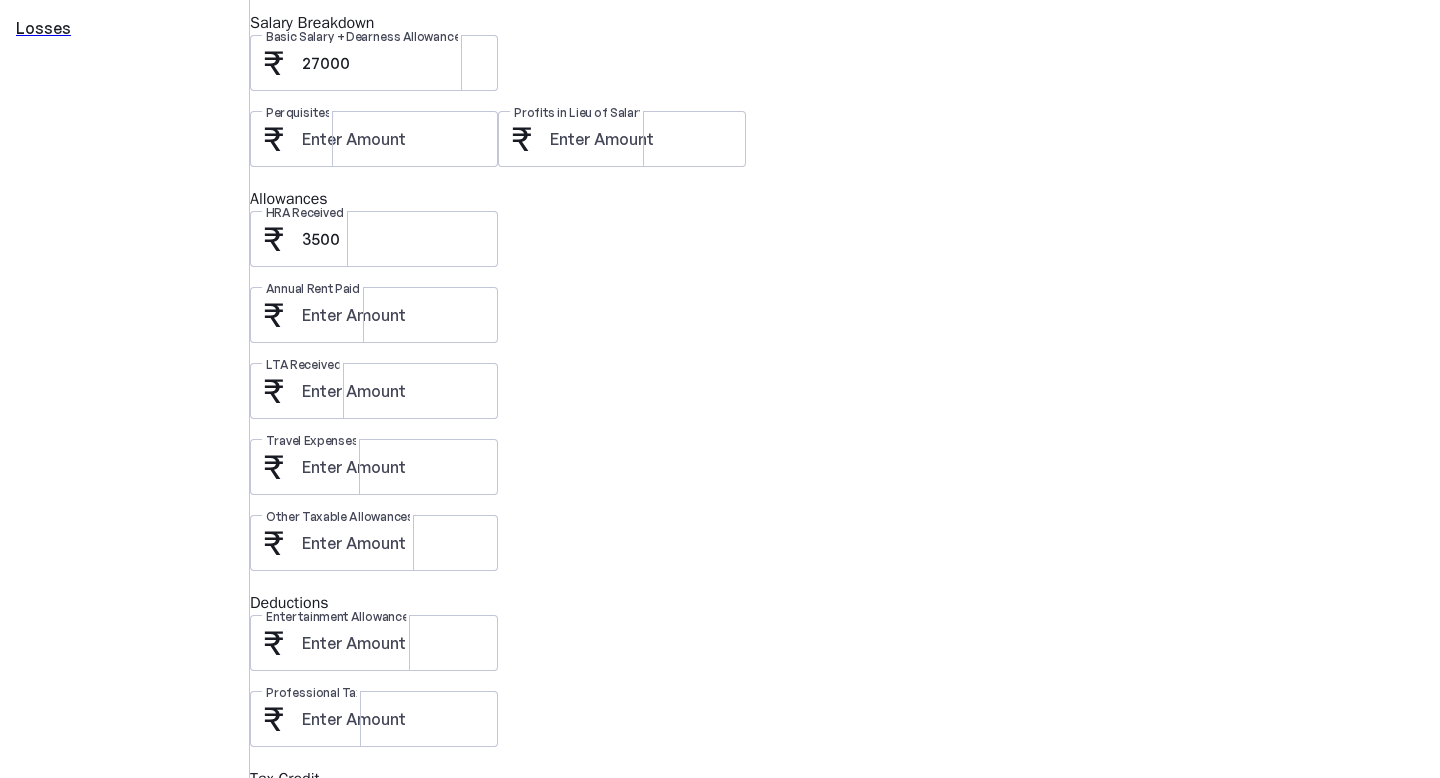 scroll, scrollTop: 858, scrollLeft: 0, axis: vertical 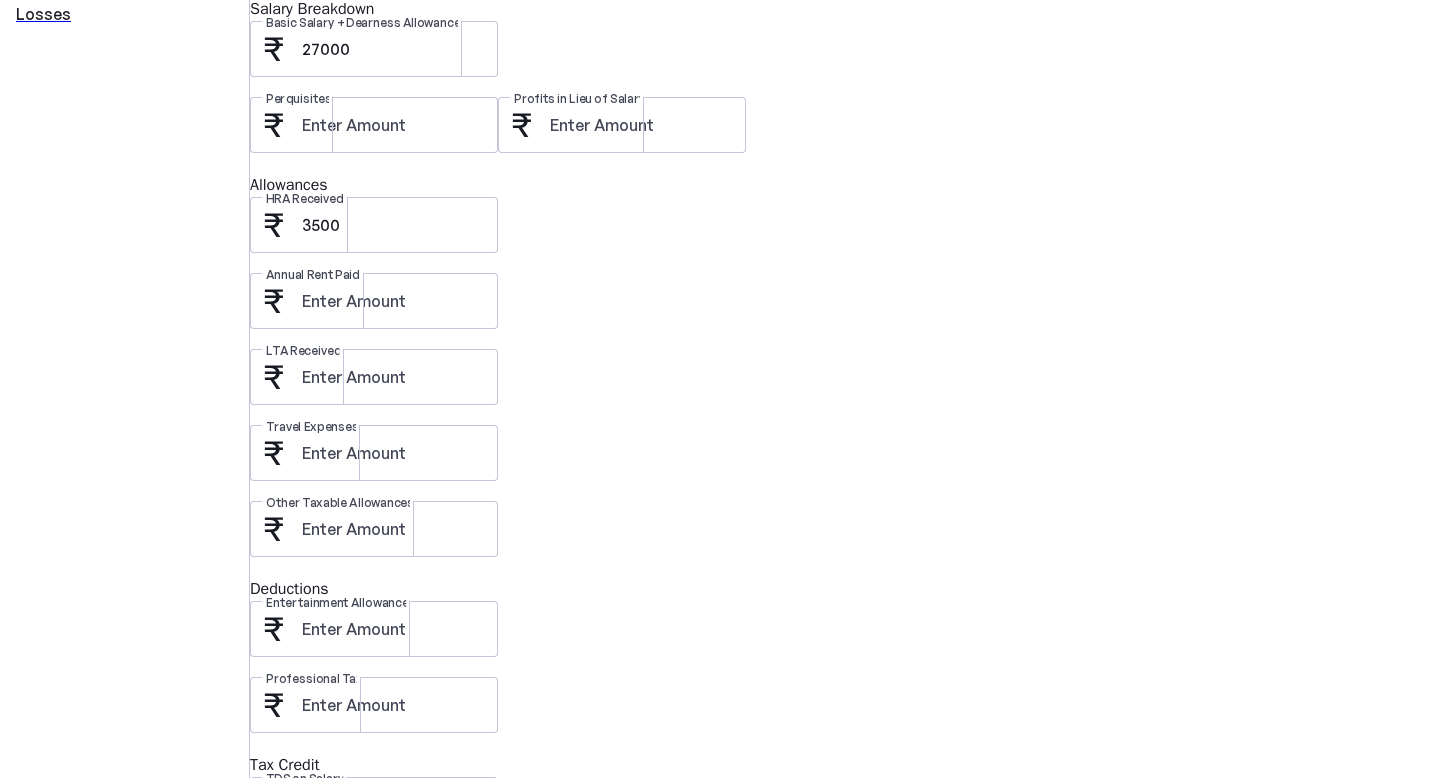 click at bounding box center [290, 873] 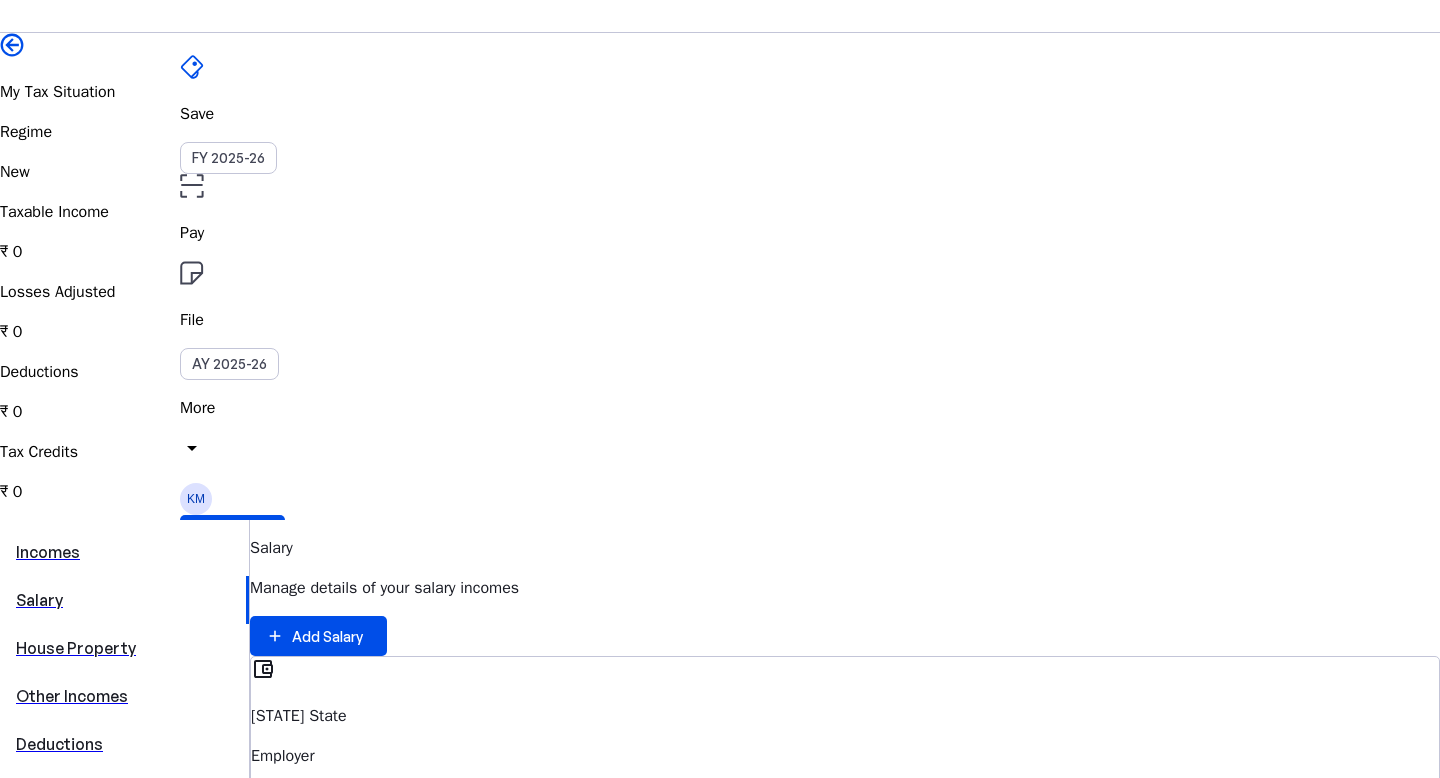 scroll, scrollTop: 41, scrollLeft: 0, axis: vertical 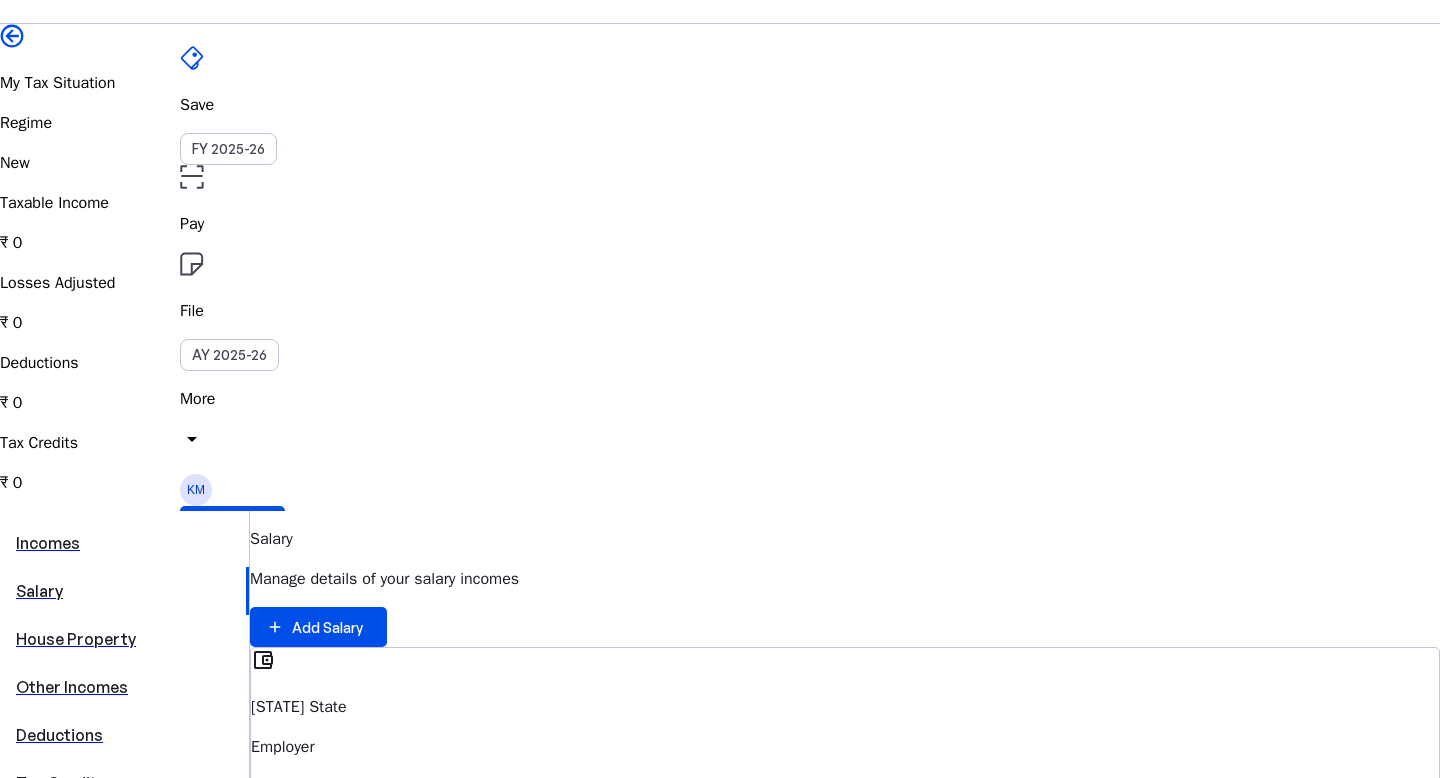 click on "account_balance_wallet [STATE] State Employer Taxable Income ₹ 0" at bounding box center [845, 743] 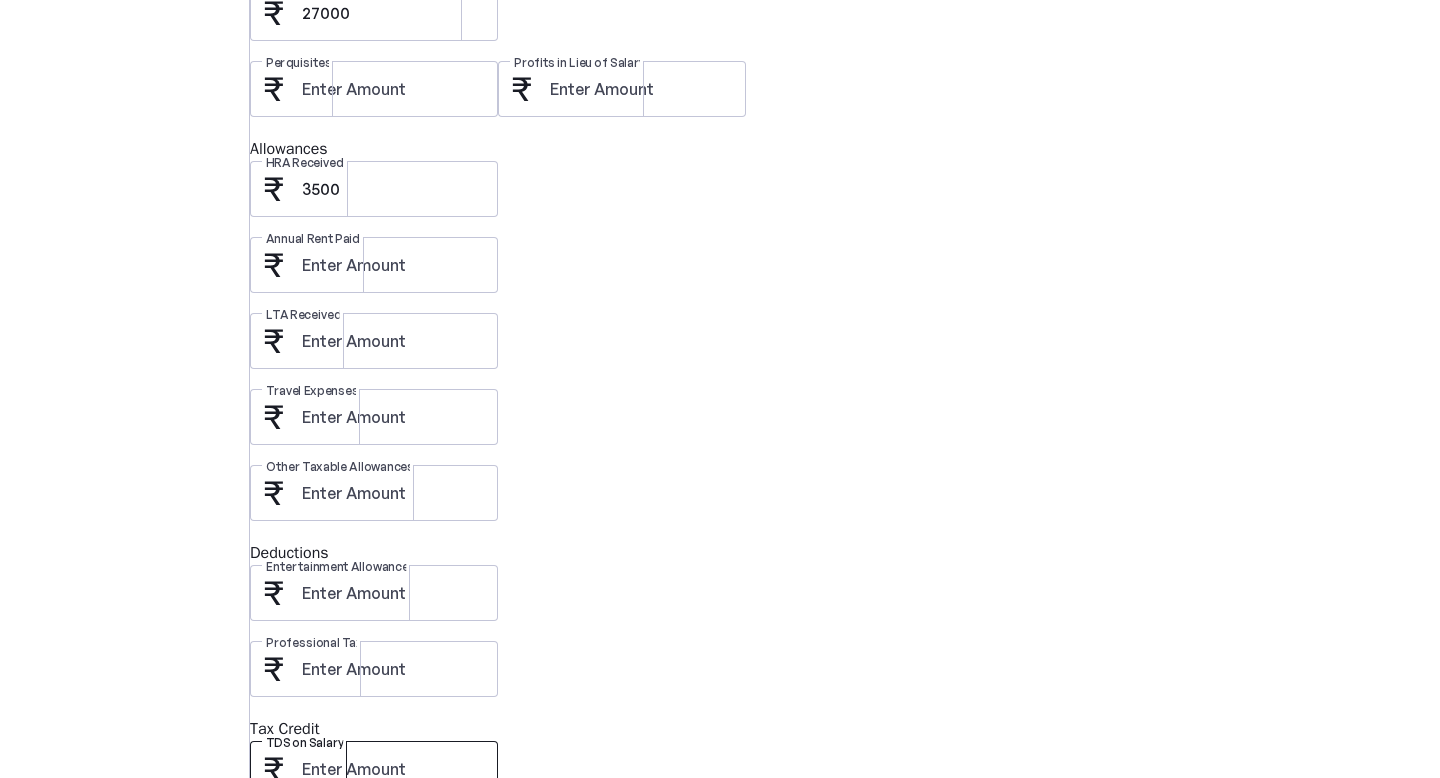 scroll, scrollTop: 870, scrollLeft: 0, axis: vertical 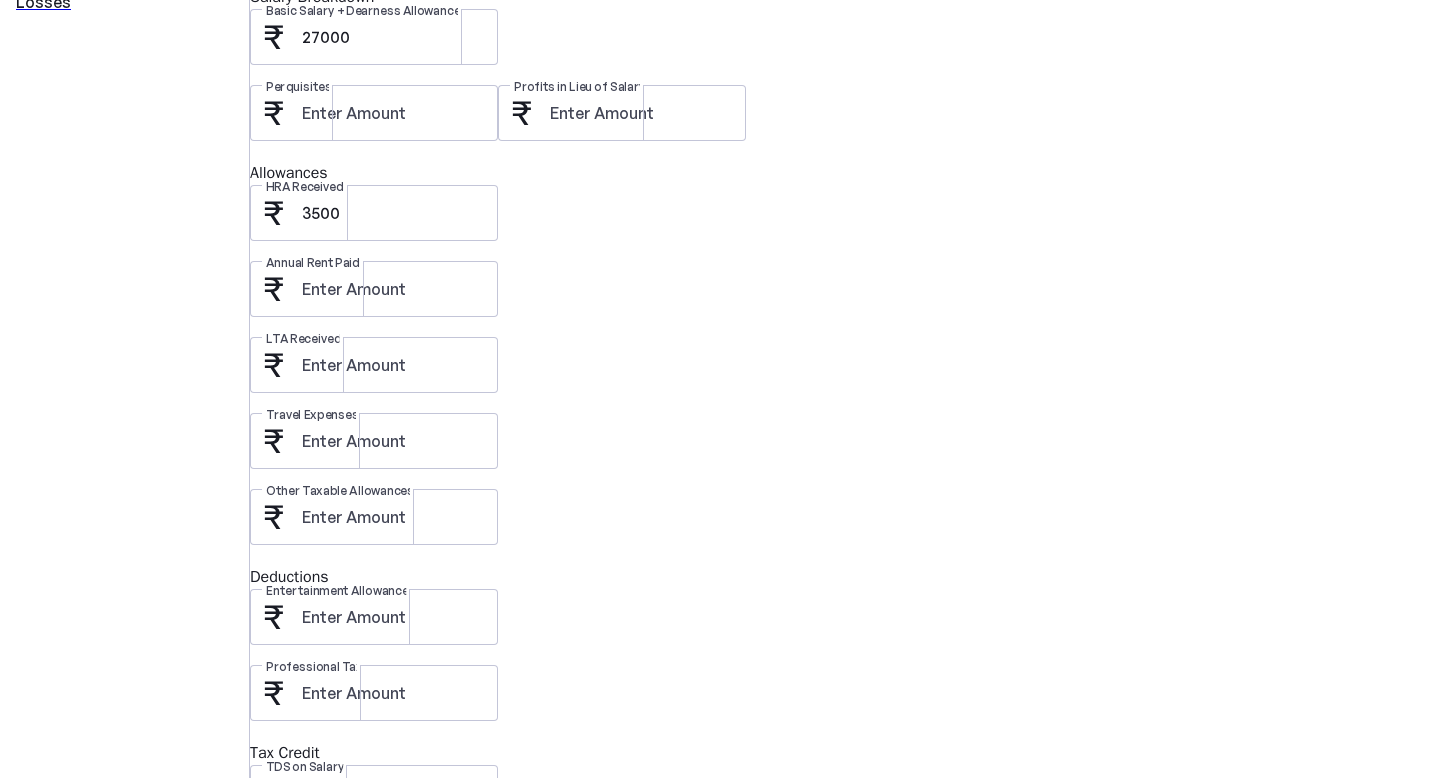 click at bounding box center (290, 861) 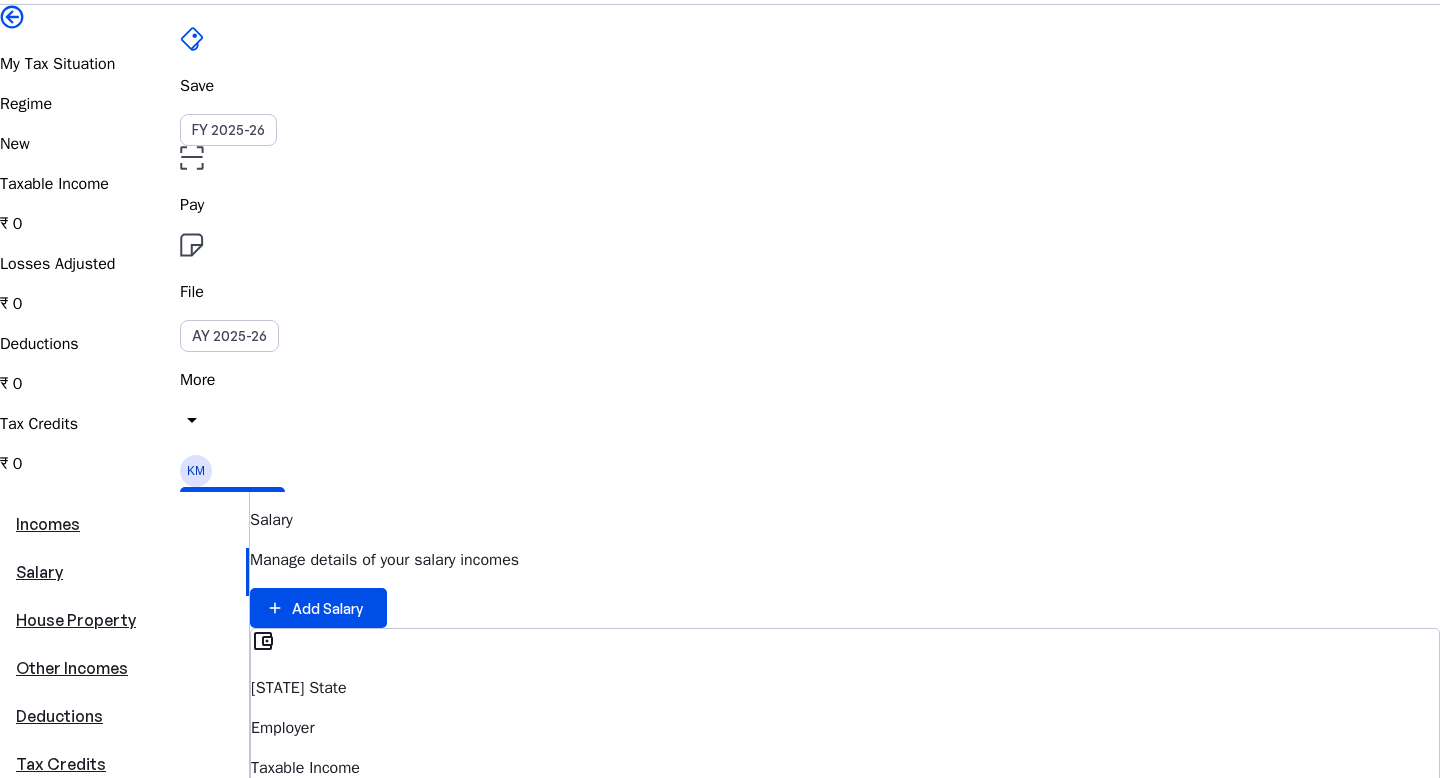 scroll, scrollTop: 67, scrollLeft: 0, axis: vertical 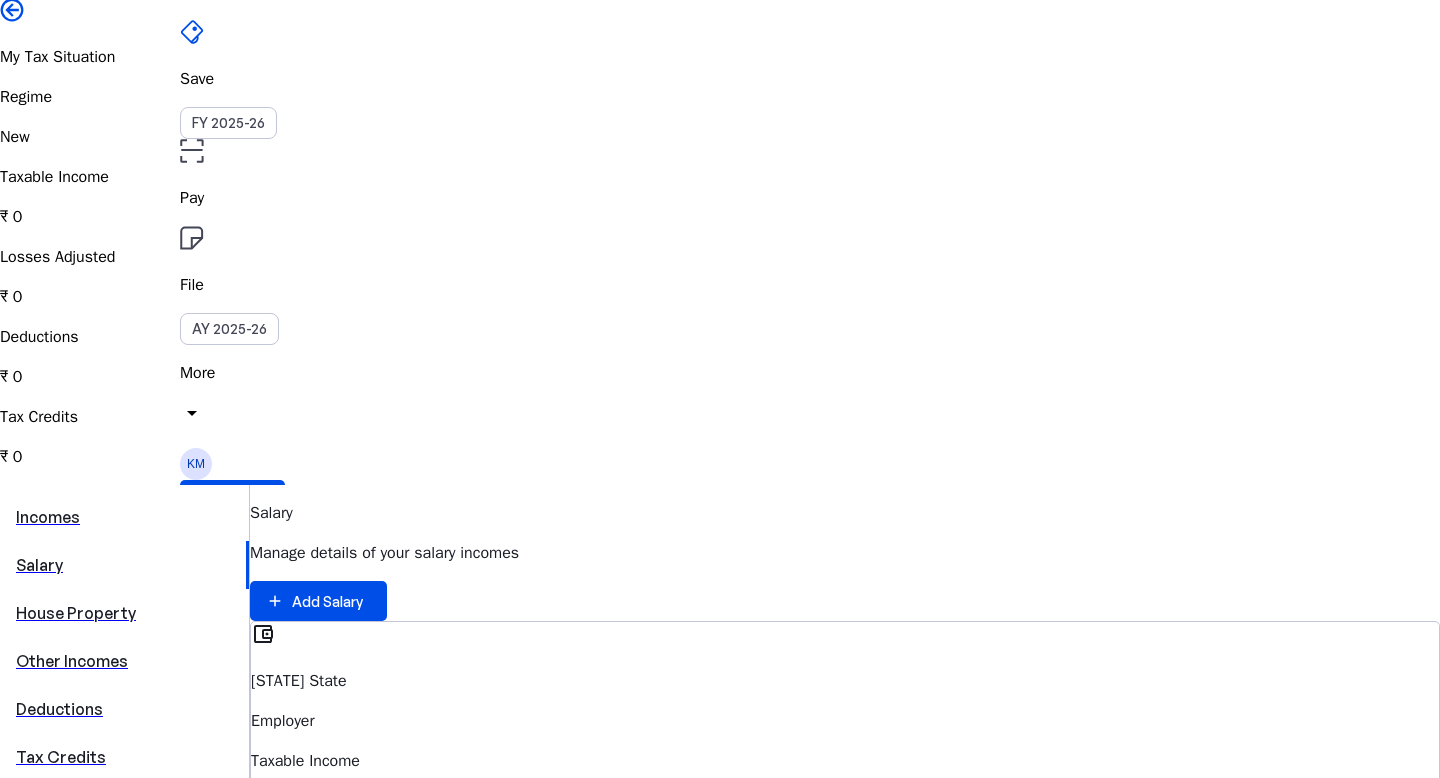 click on "Other Incomes" at bounding box center [124, 661] 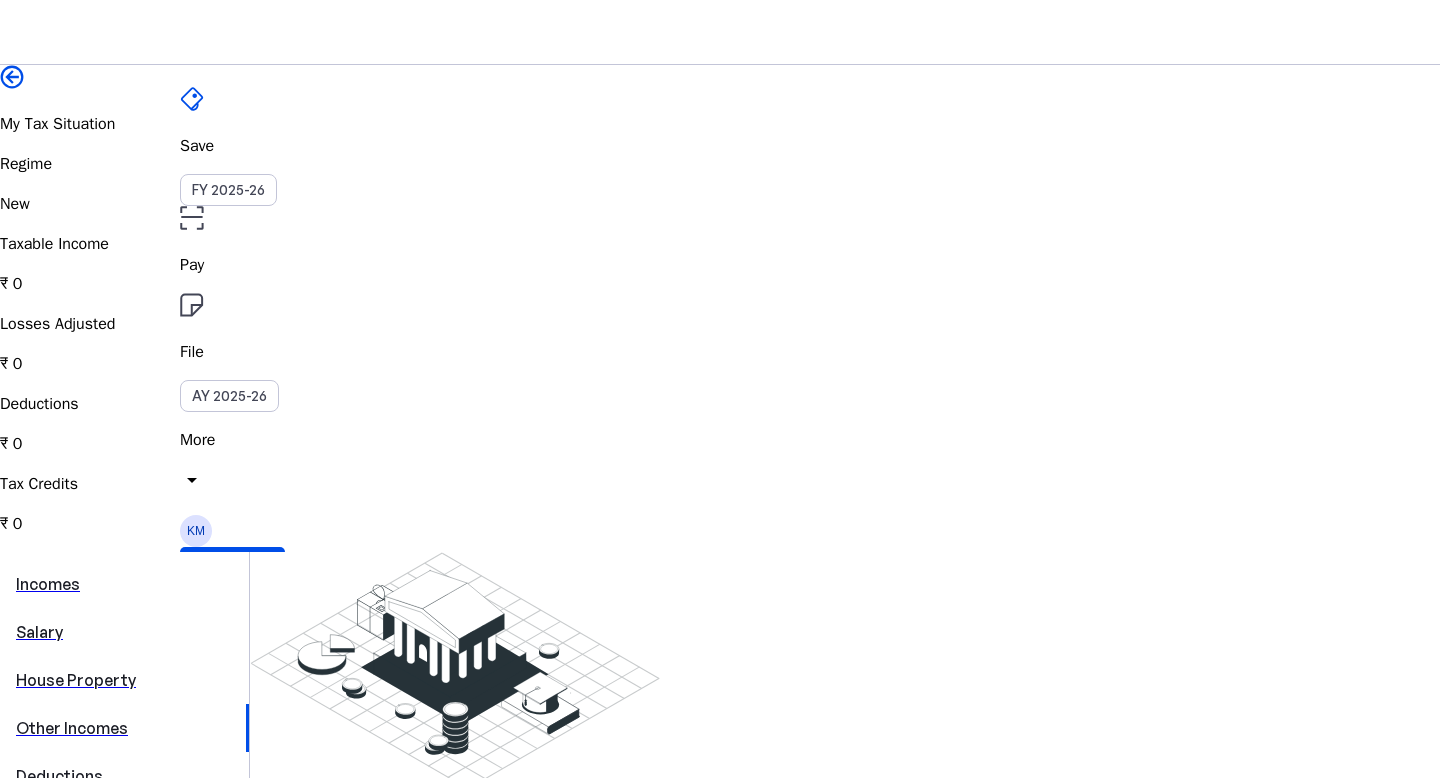 scroll, scrollTop: 192, scrollLeft: 0, axis: vertical 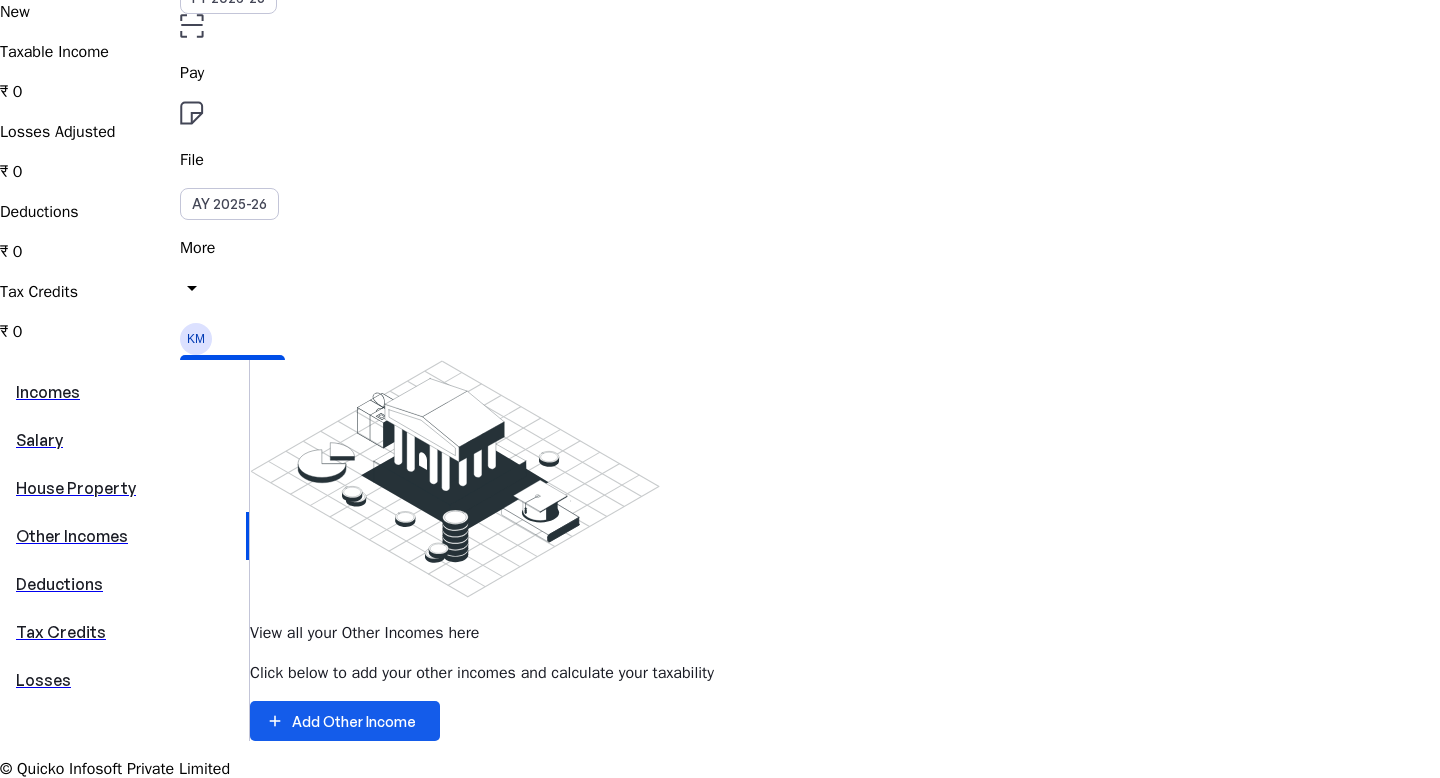 click on "Add Other Income" at bounding box center [354, 721] 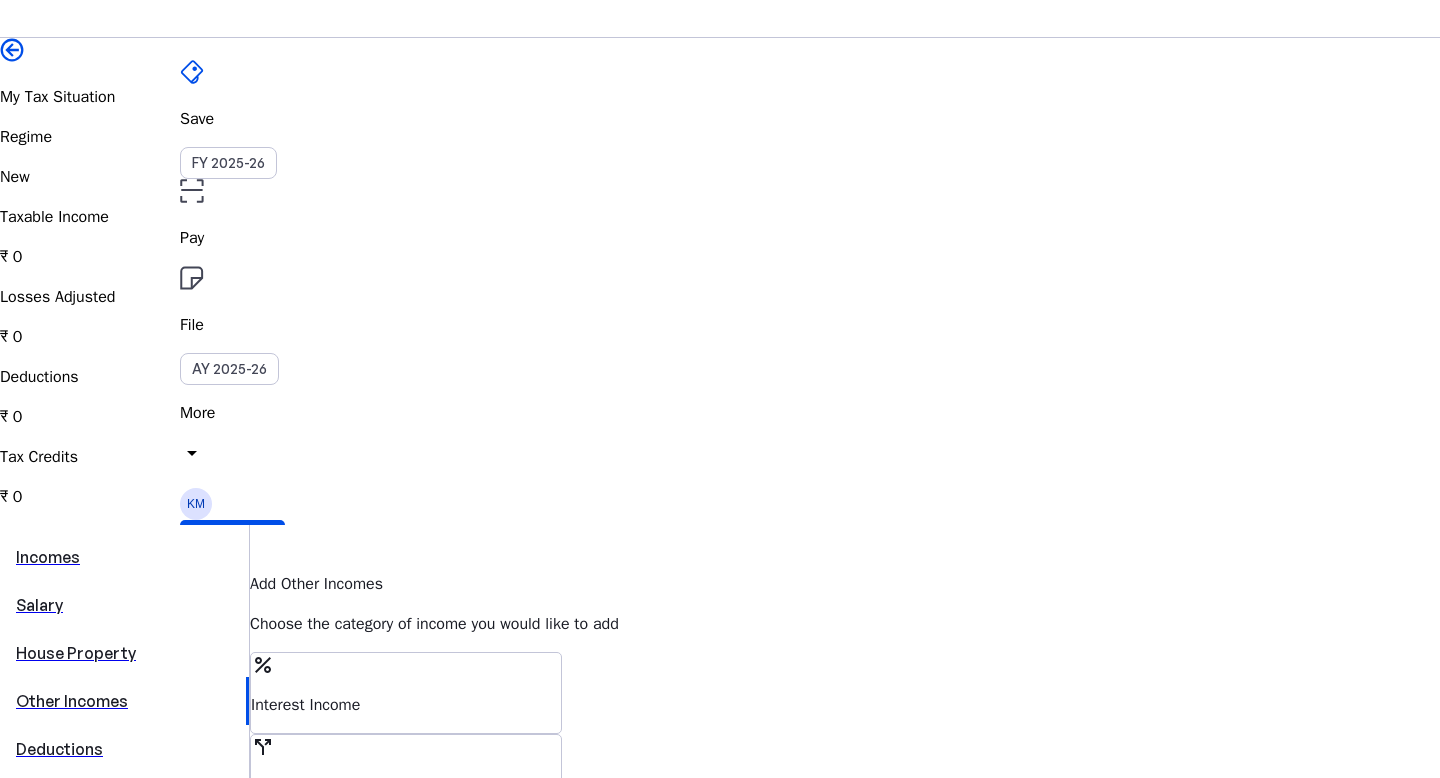 scroll, scrollTop: 34, scrollLeft: 0, axis: vertical 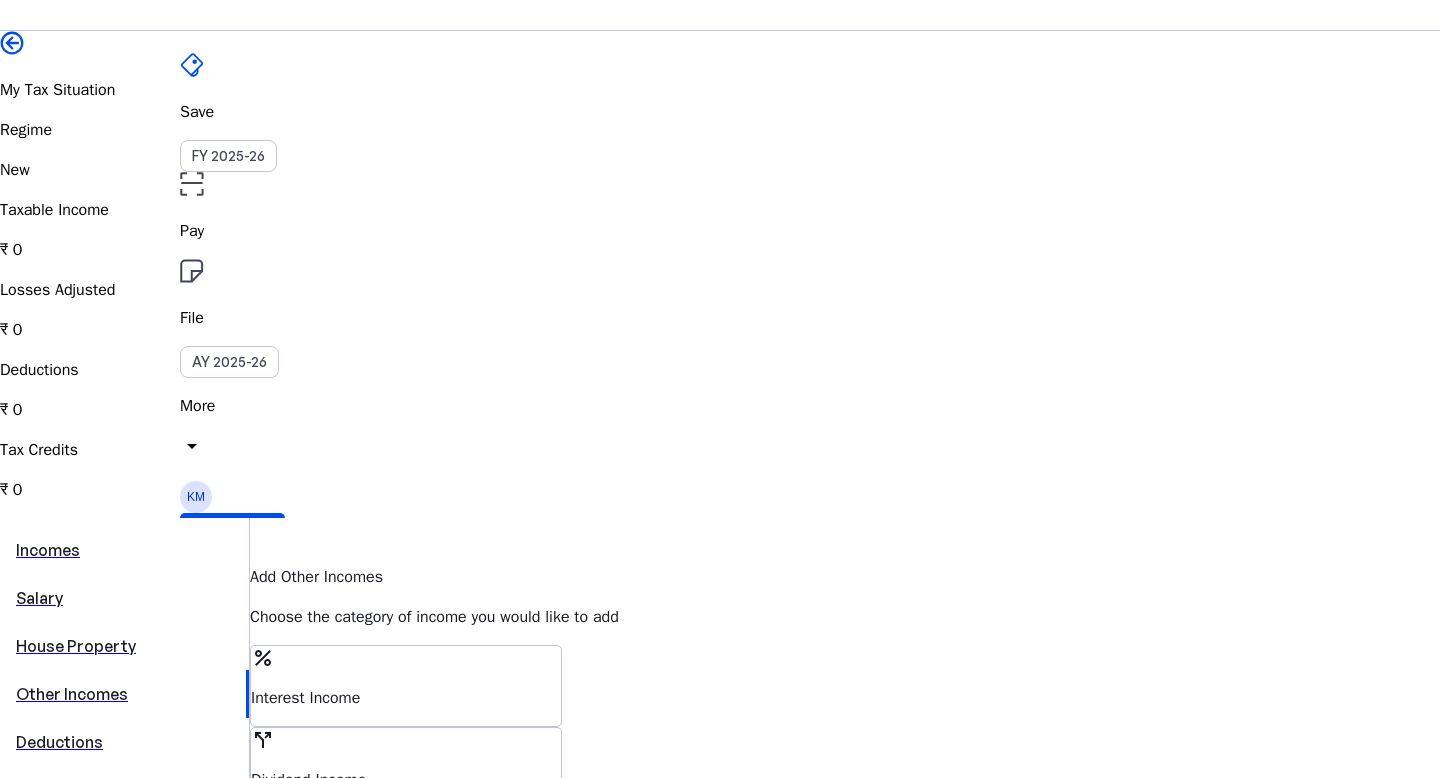 click on "Dividend Income" at bounding box center (406, 698) 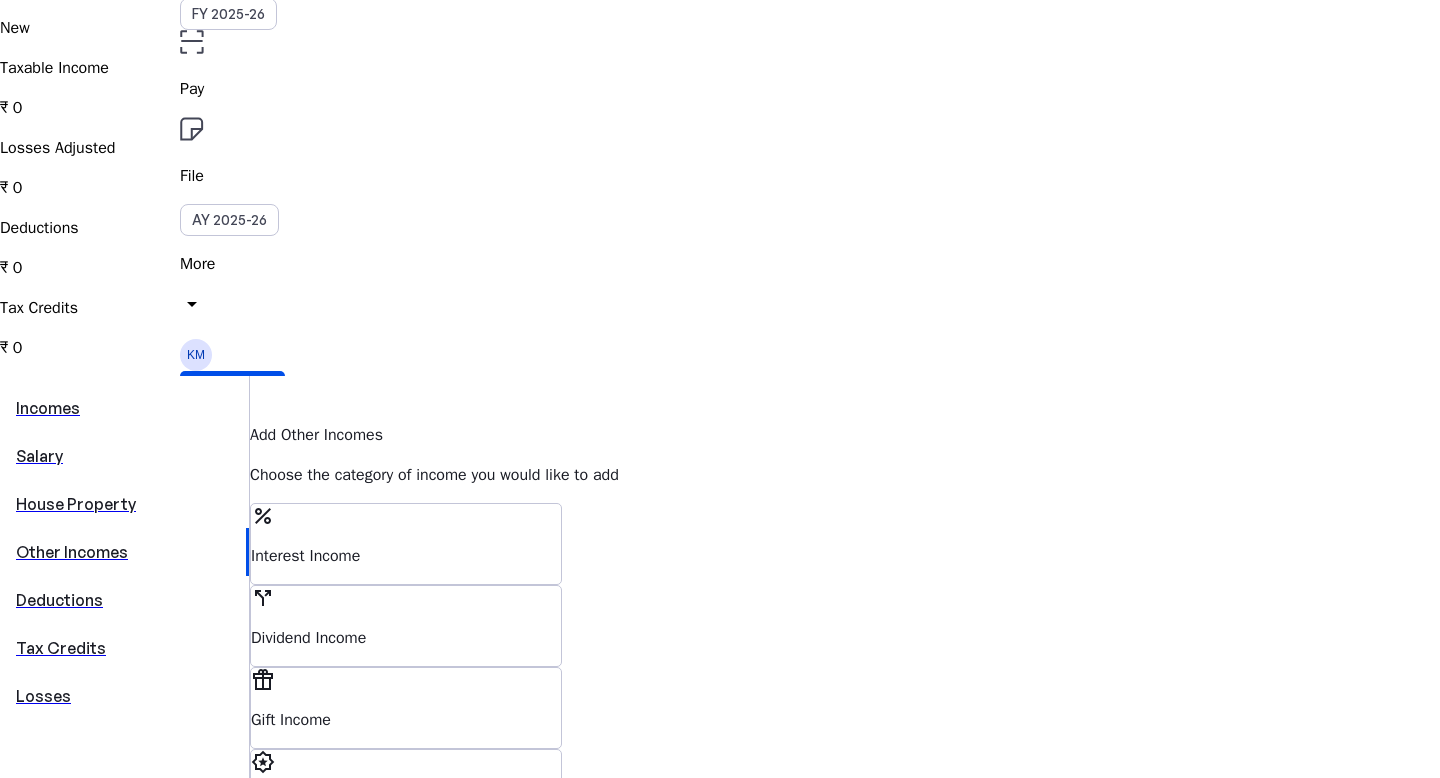scroll, scrollTop: 189, scrollLeft: 0, axis: vertical 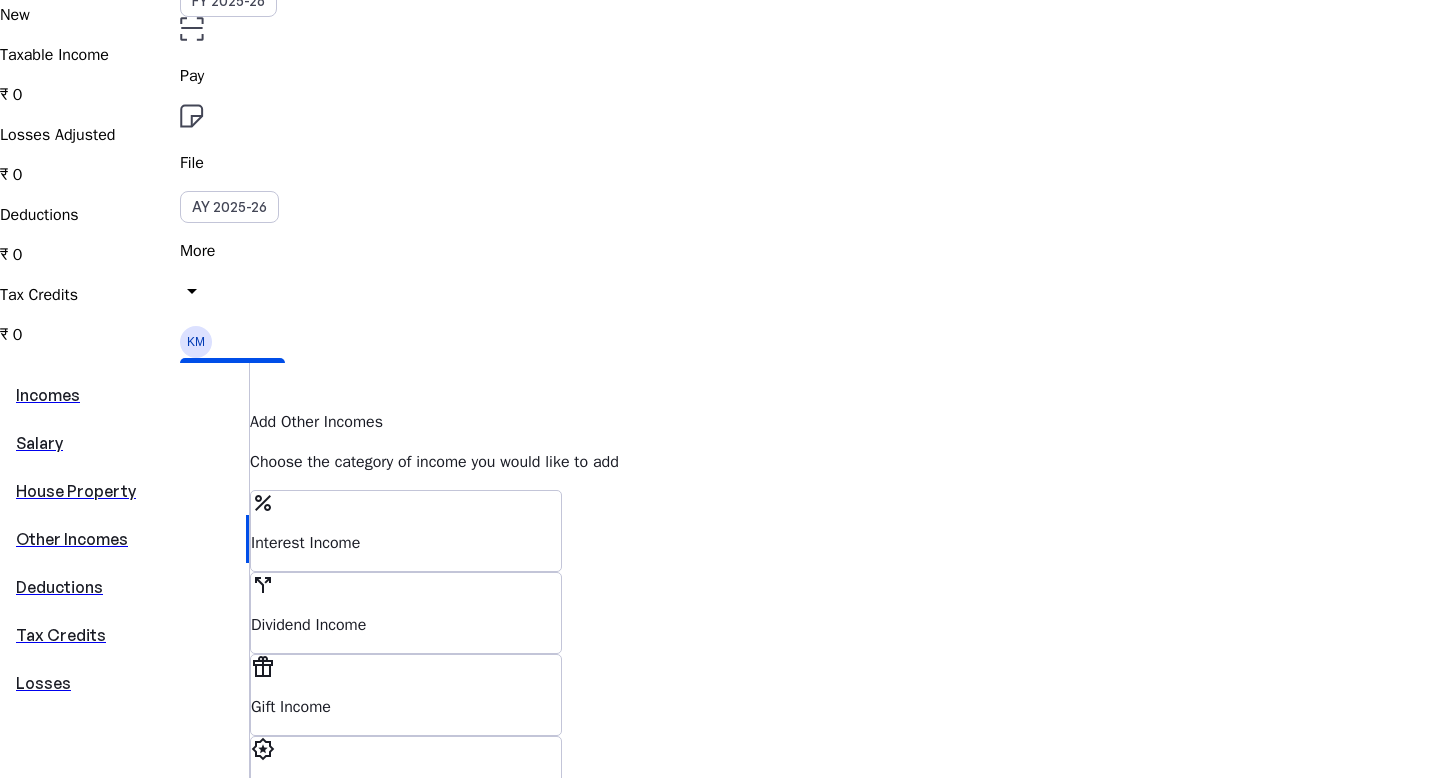 click on "Proceed" at bounding box center [303, 920] 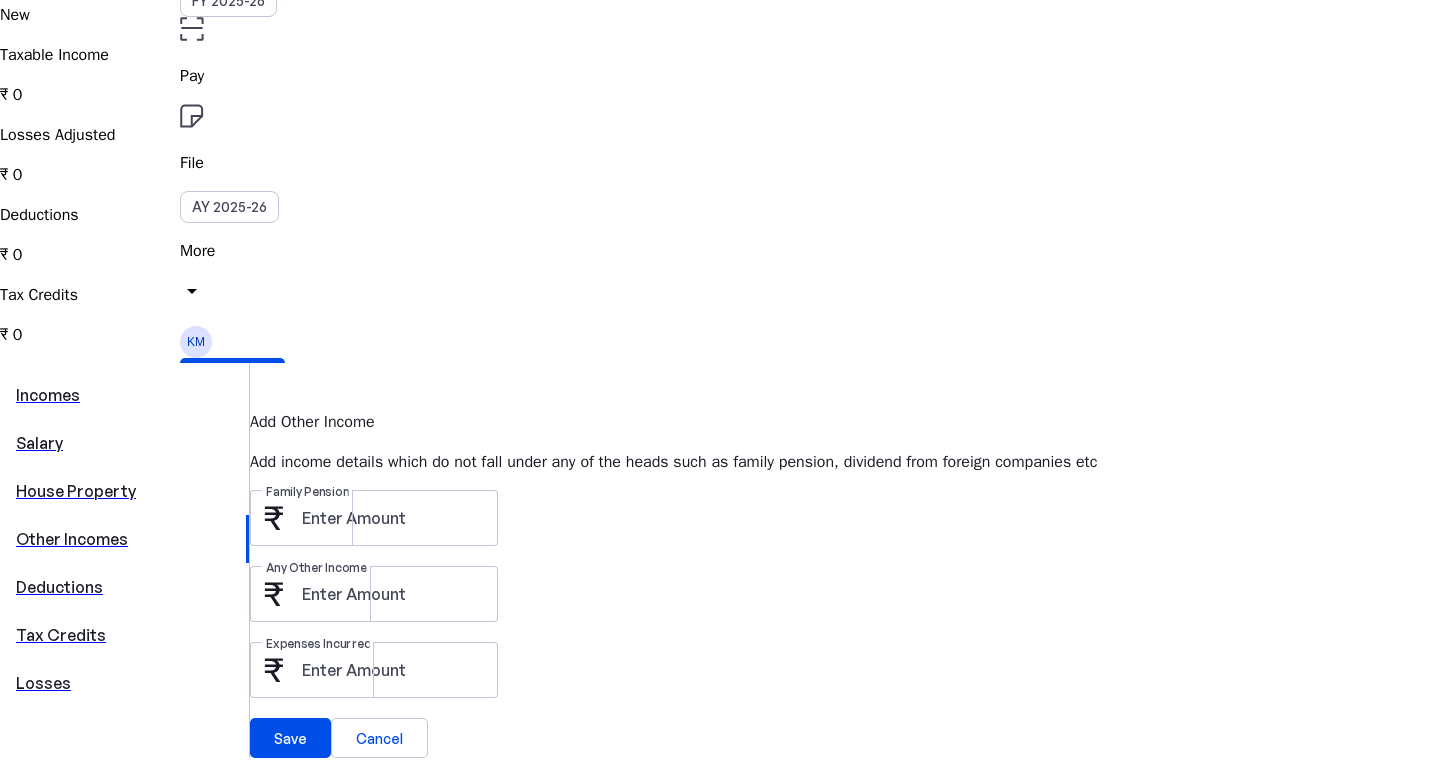 scroll, scrollTop: 0, scrollLeft: 0, axis: both 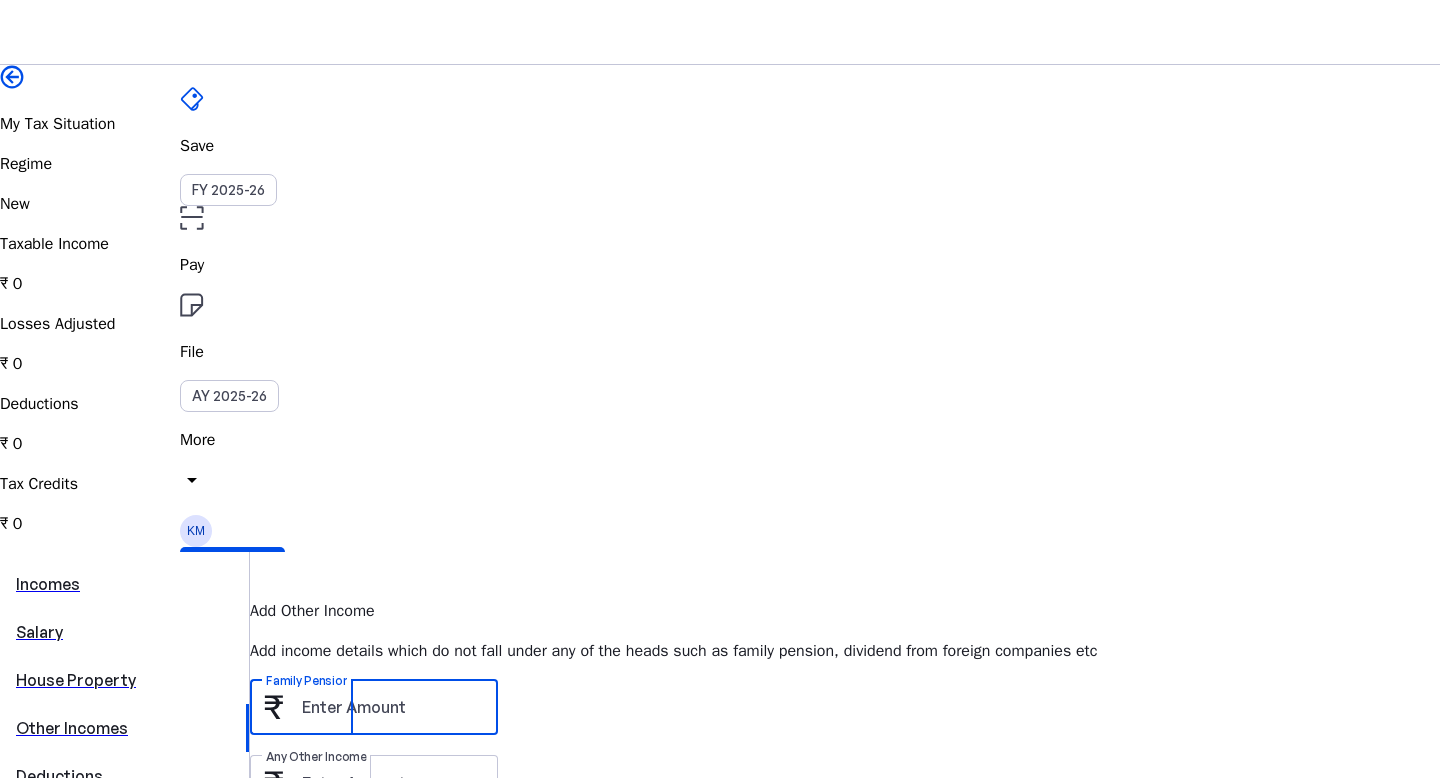 click on "Family Pension" at bounding box center [392, 707] 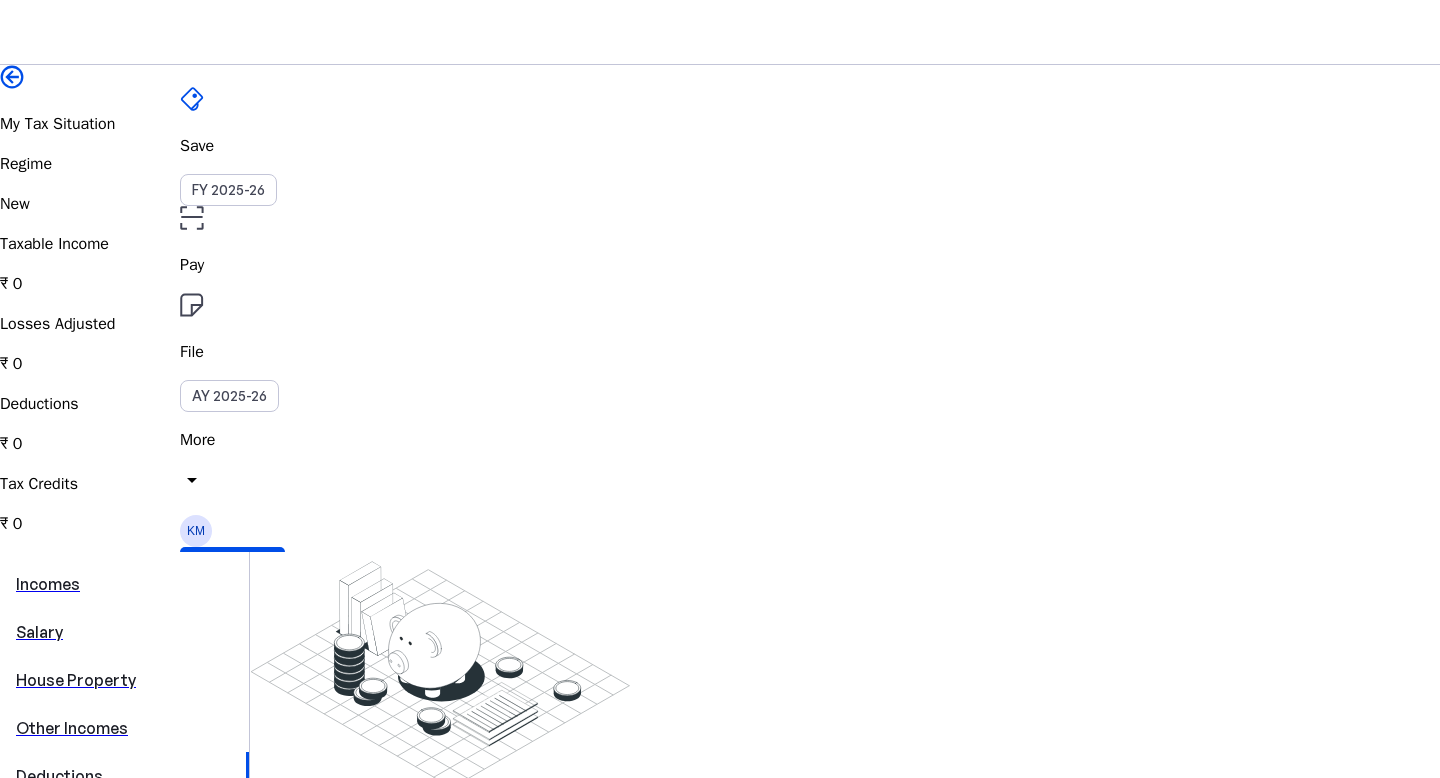 click at bounding box center [333, 912] 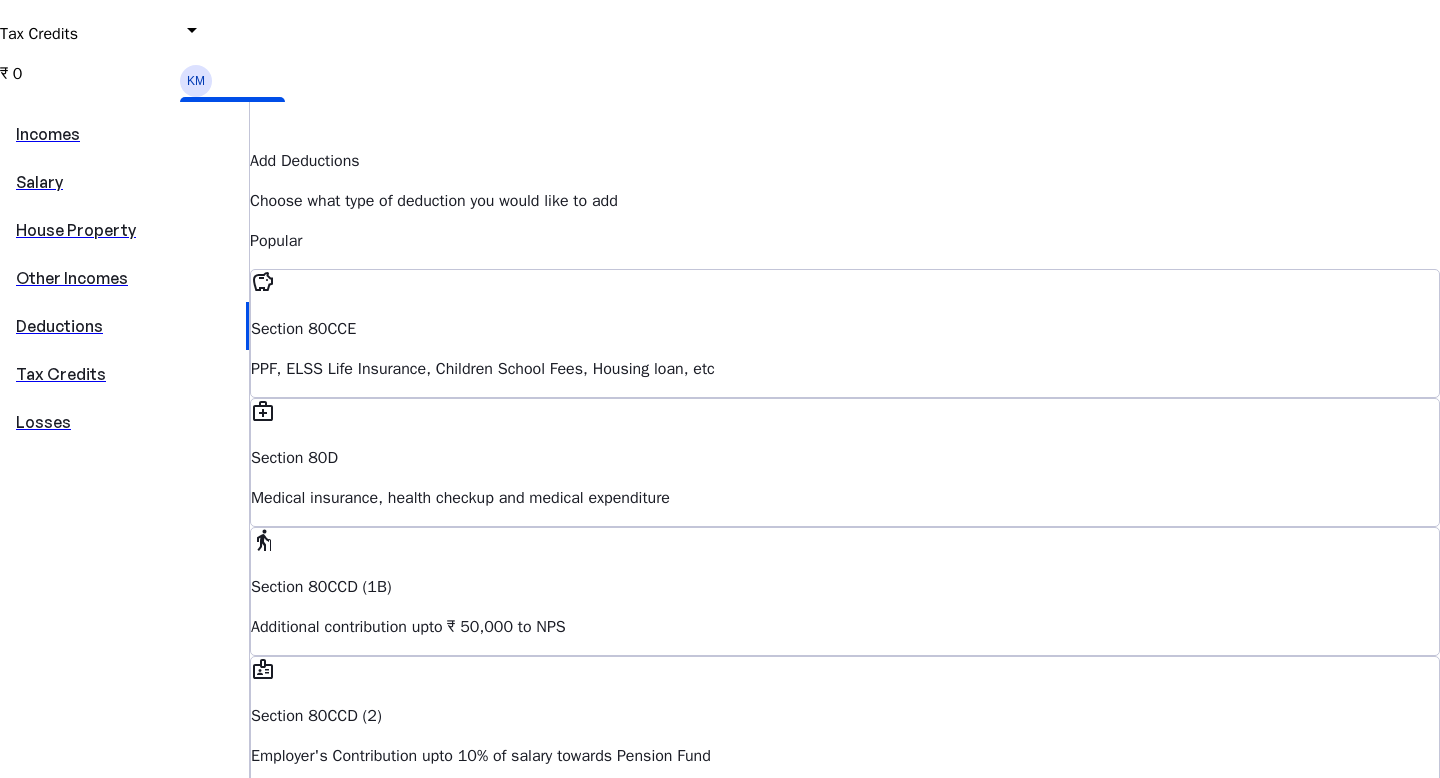 scroll, scrollTop: 453, scrollLeft: 0, axis: vertical 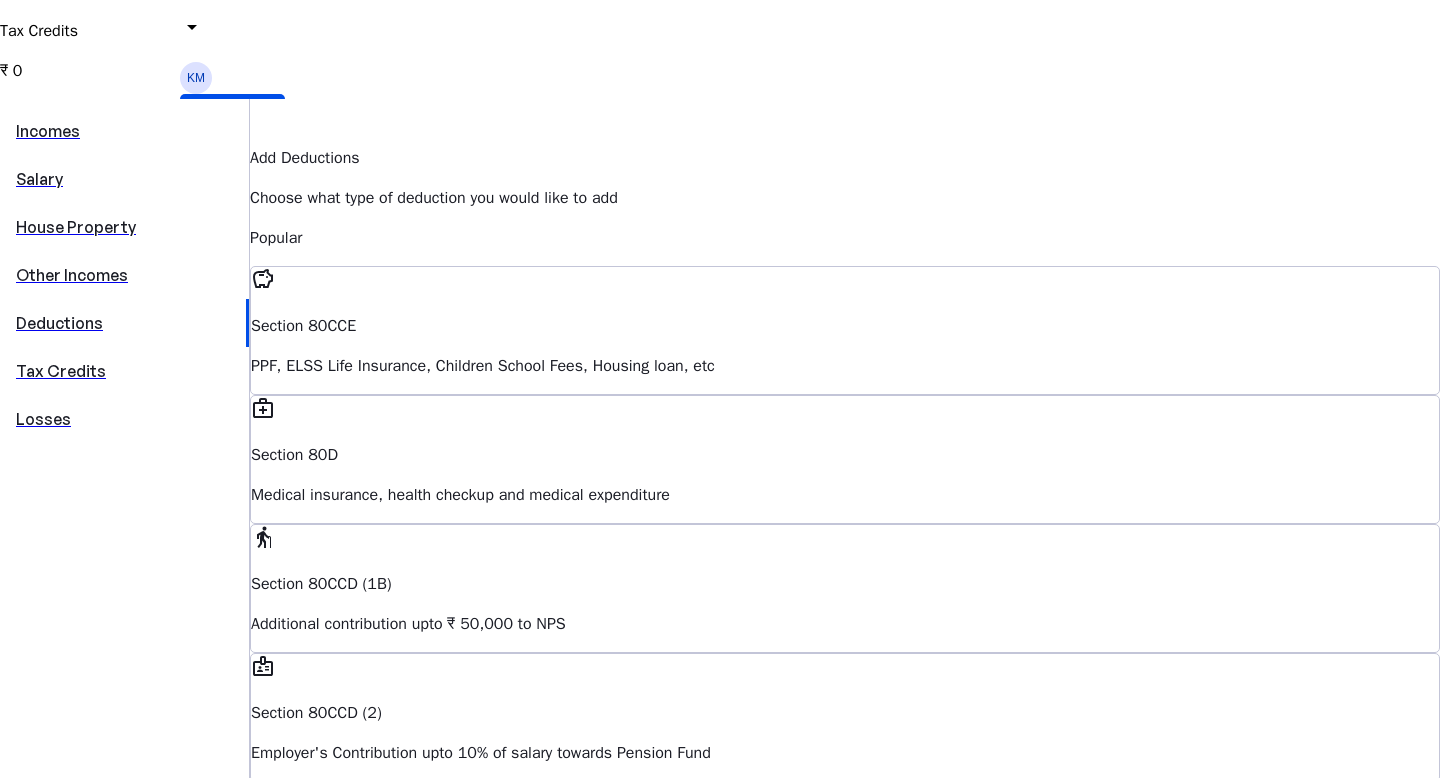 click on "Employer's Contribution upto 10% of salary towards Pension Fund" at bounding box center (845, 366) 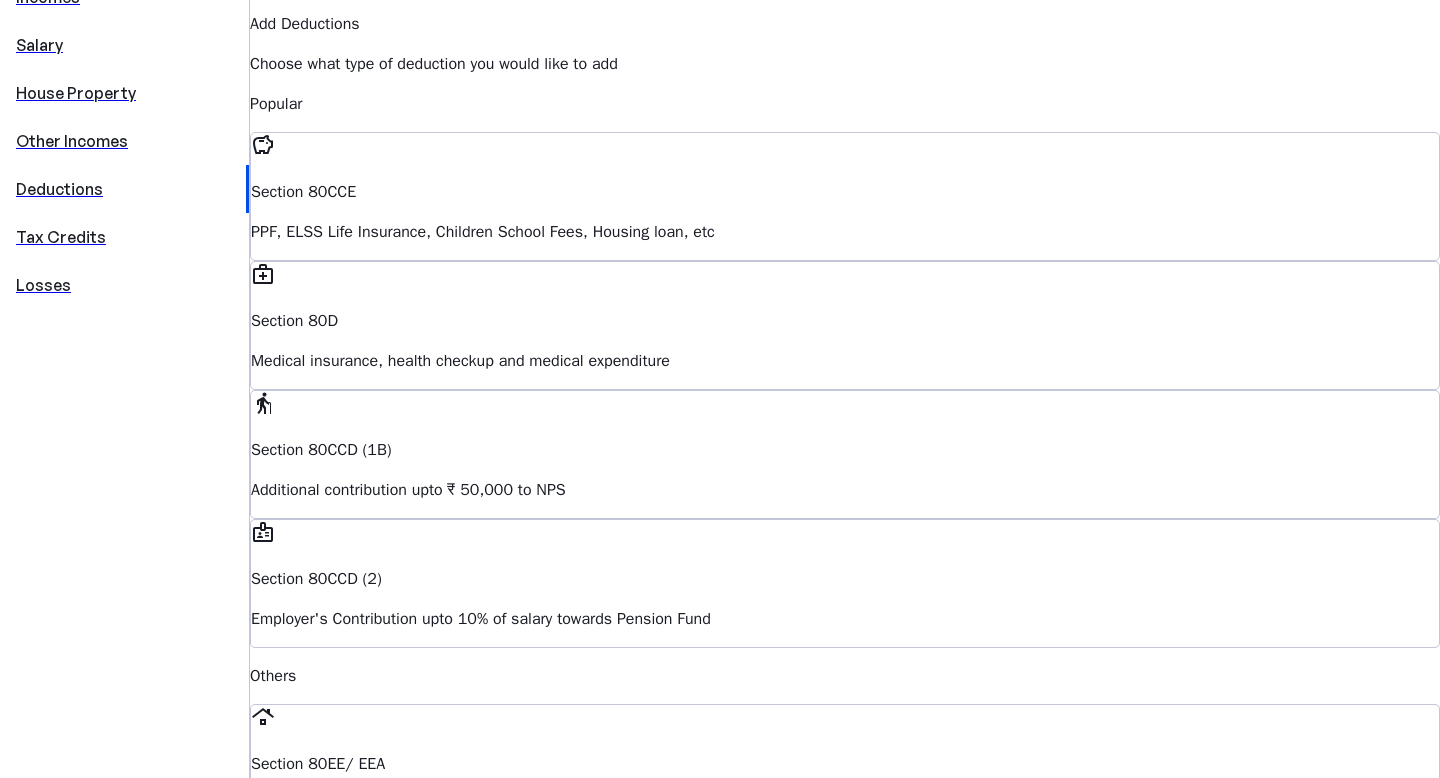 scroll, scrollTop: 596, scrollLeft: 0, axis: vertical 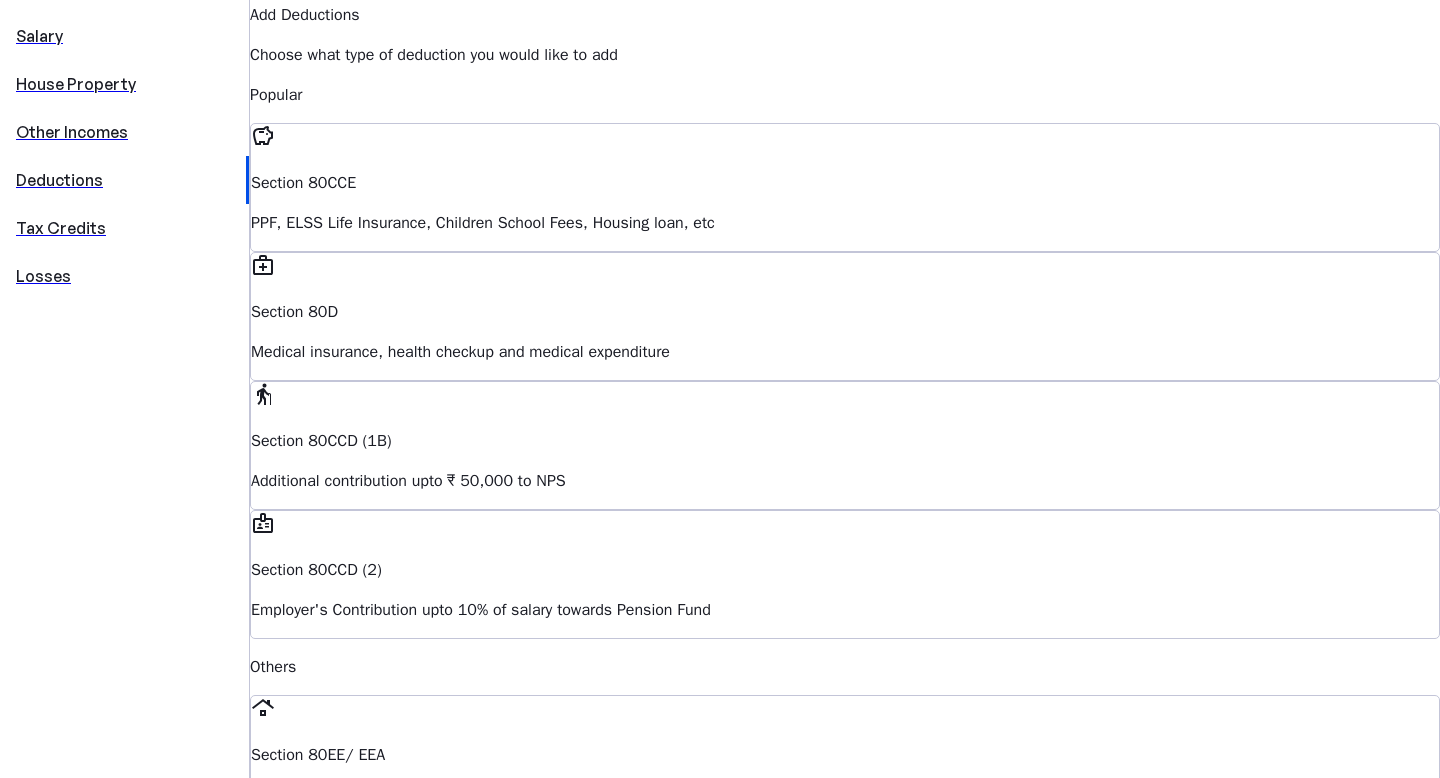 click on "Self employed or salaried with no HRA can claim upto ₹ 60,000 on rent paid" at bounding box center (845, 223) 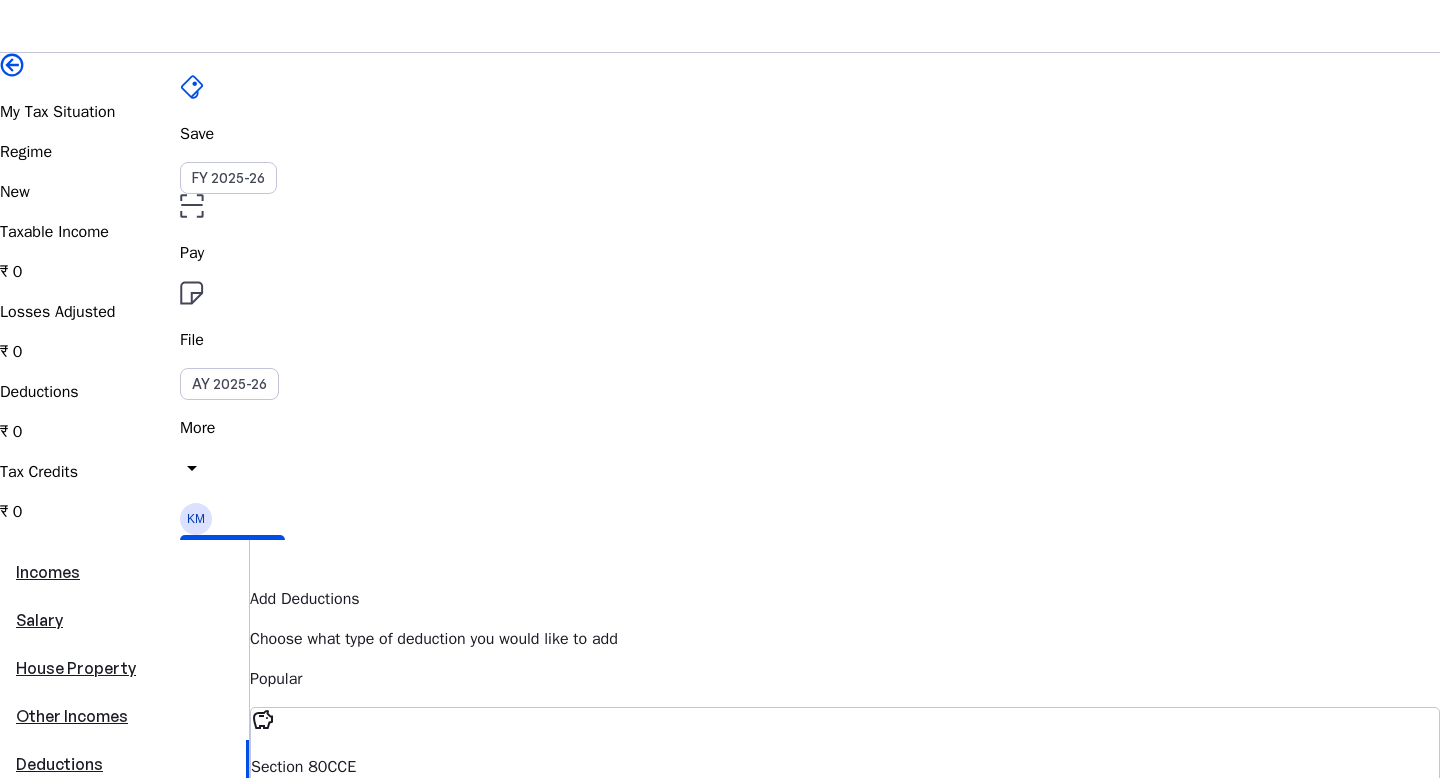 scroll, scrollTop: 0, scrollLeft: 0, axis: both 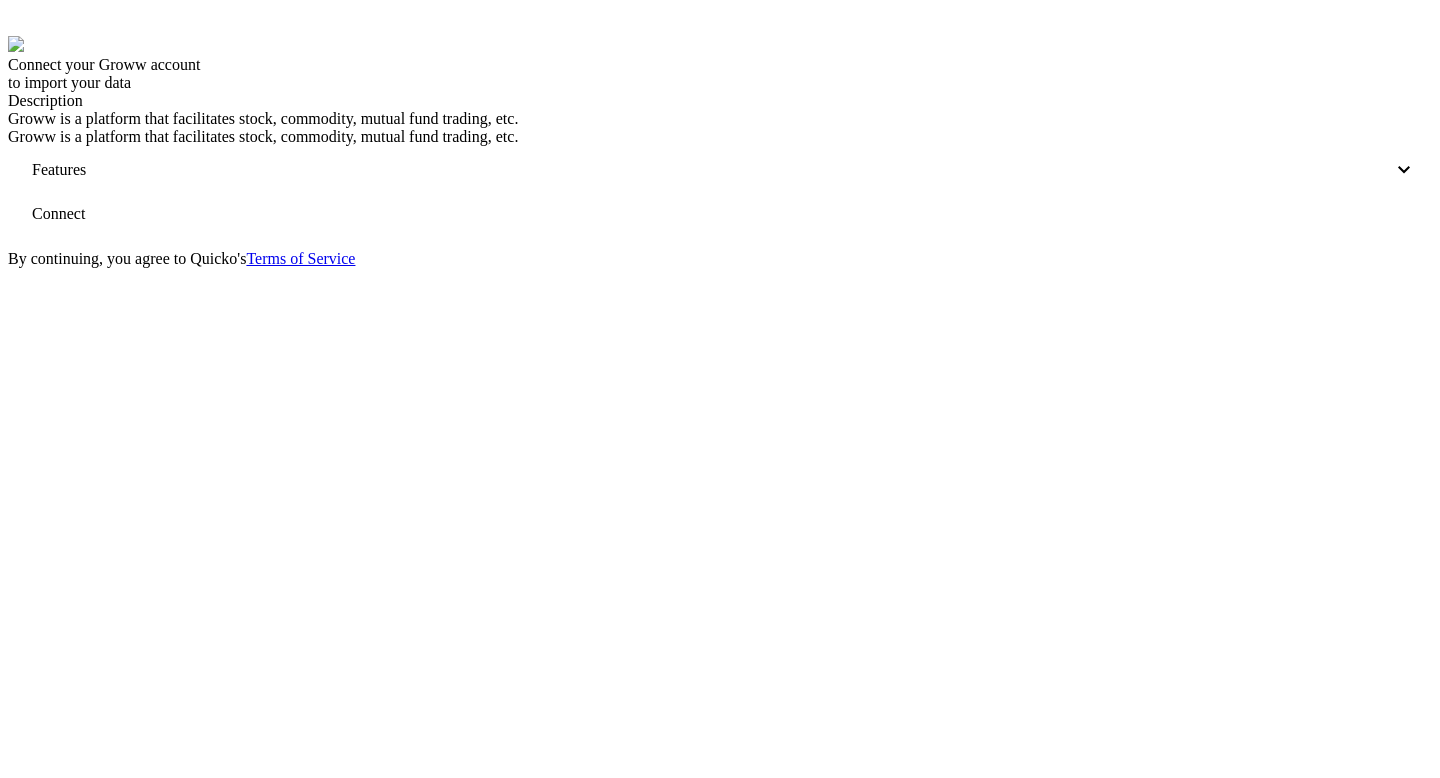 click at bounding box center (58, 214) 